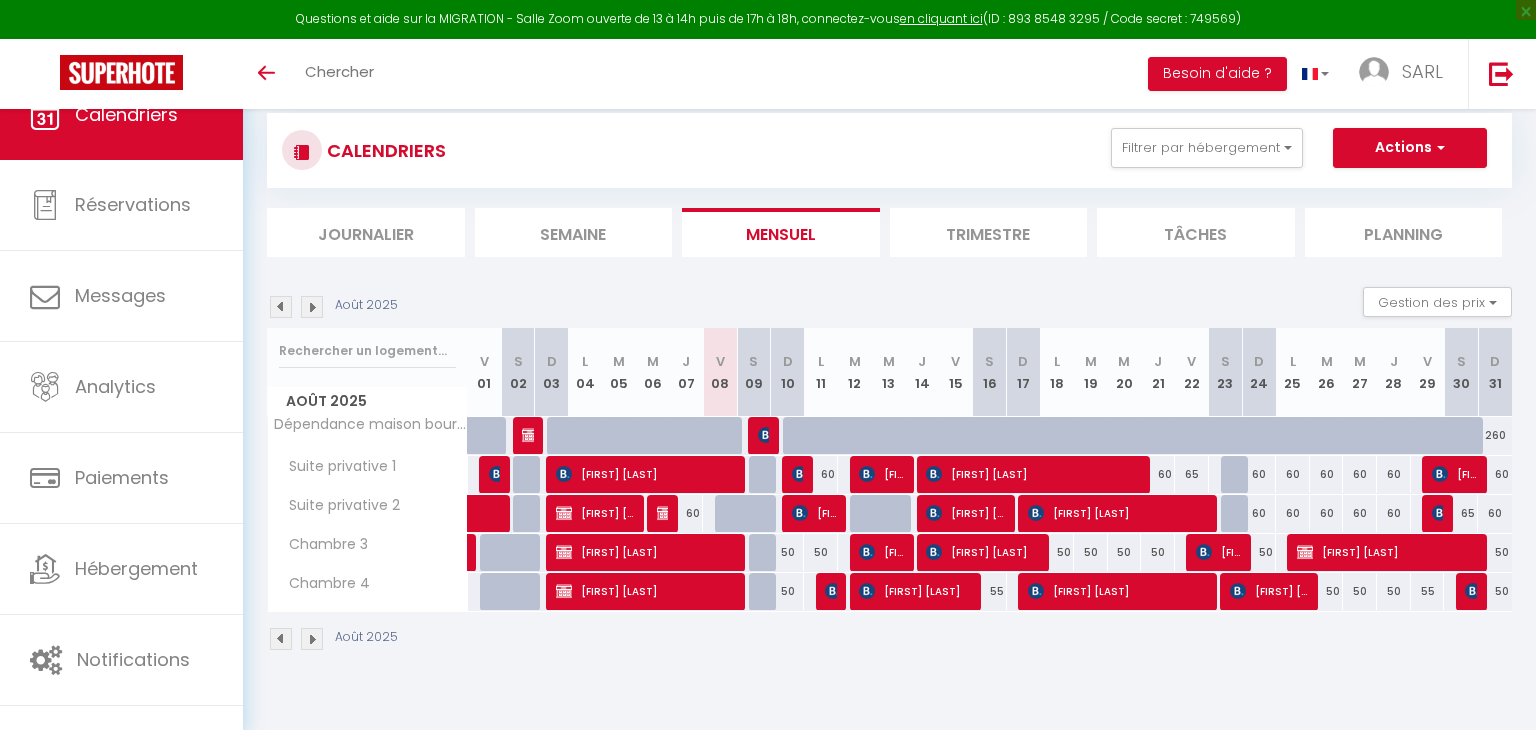 select 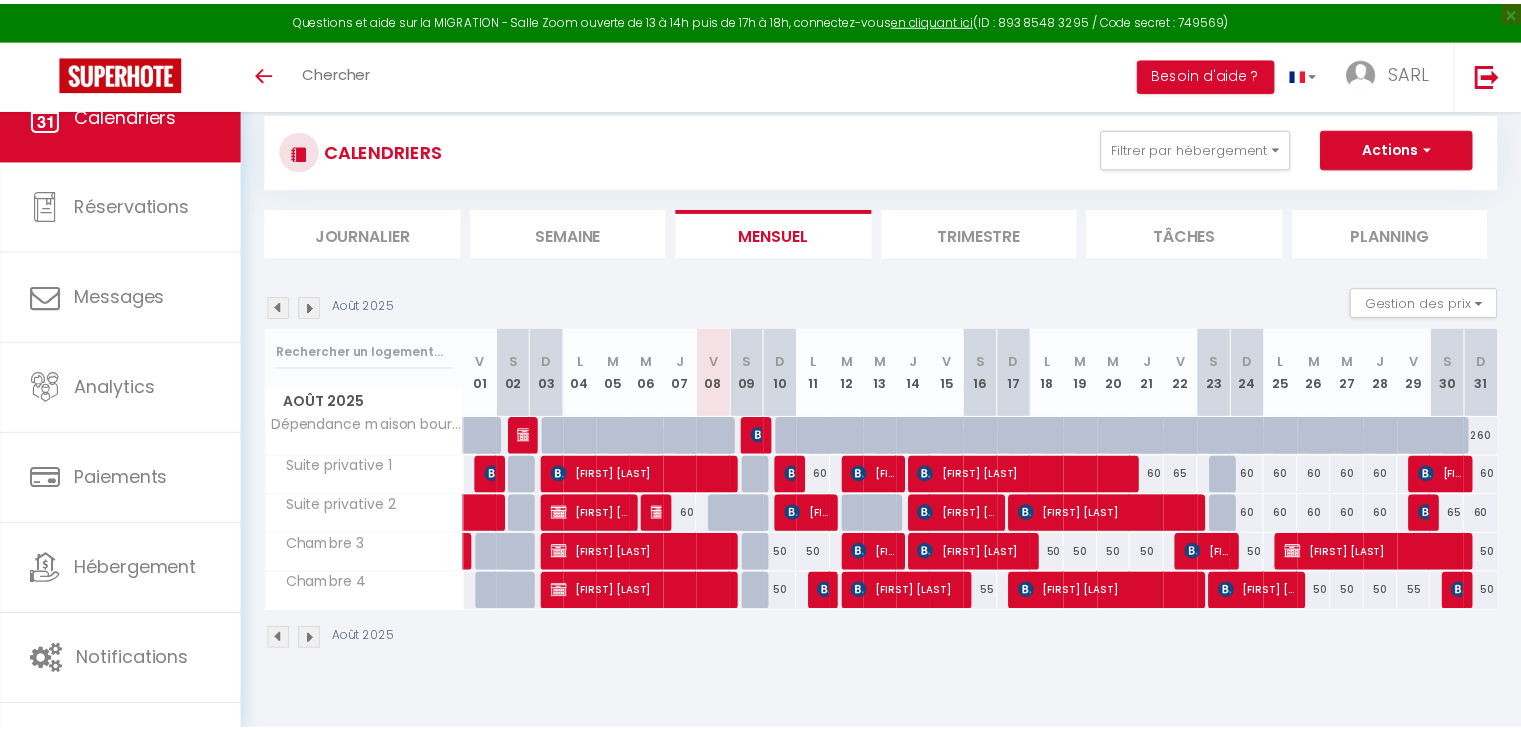 scroll, scrollTop: 0, scrollLeft: 0, axis: both 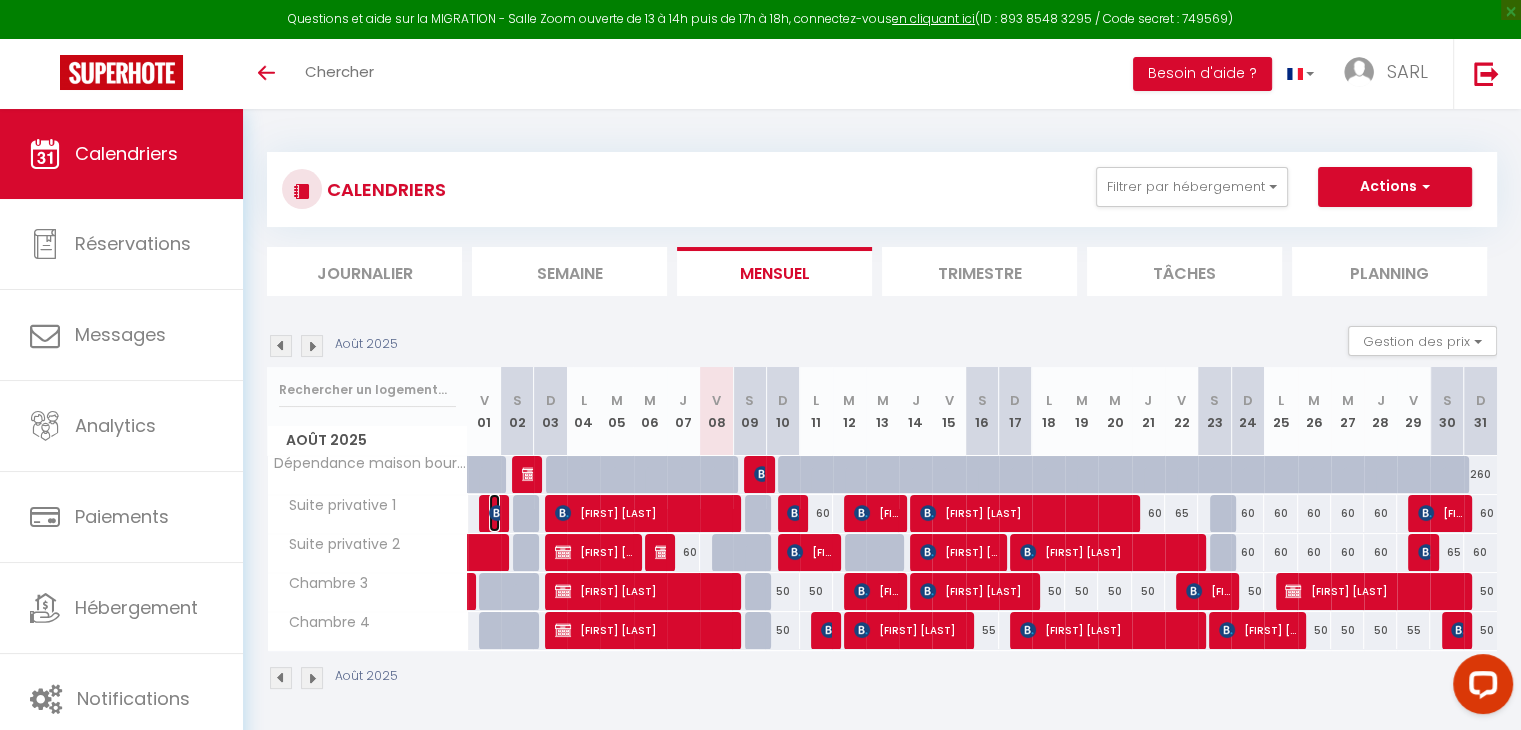 click at bounding box center (497, 513) 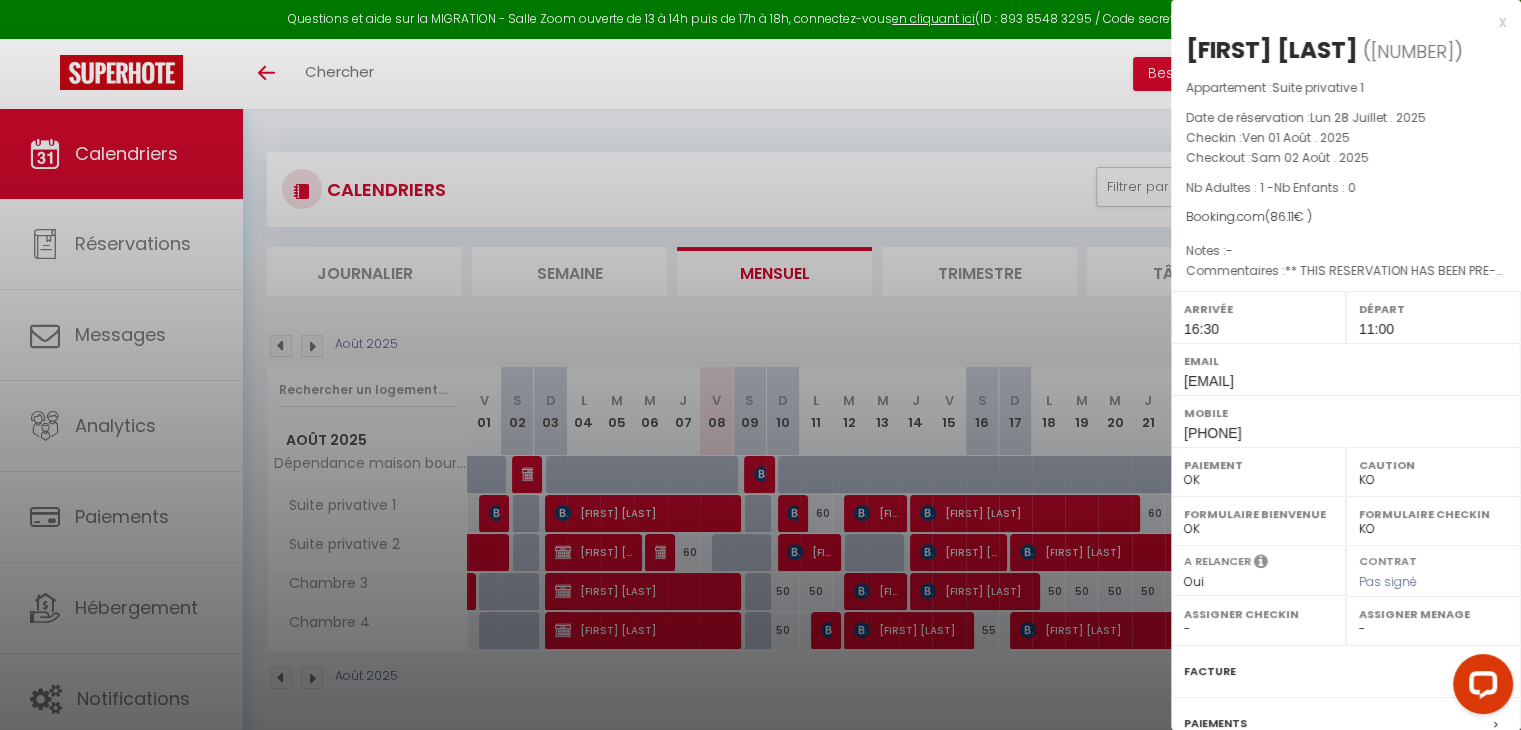 click at bounding box center [760, 365] 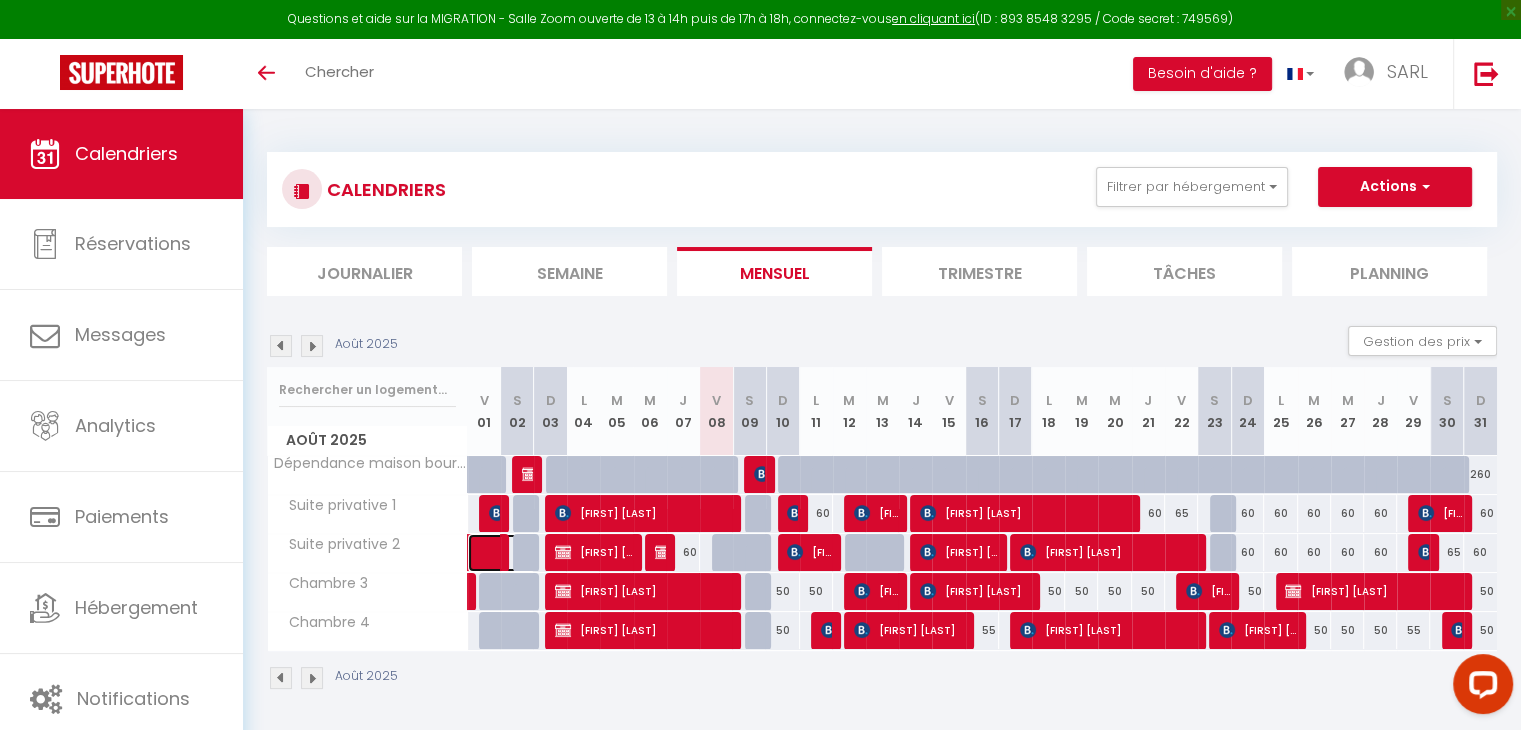 click at bounding box center [512, 553] 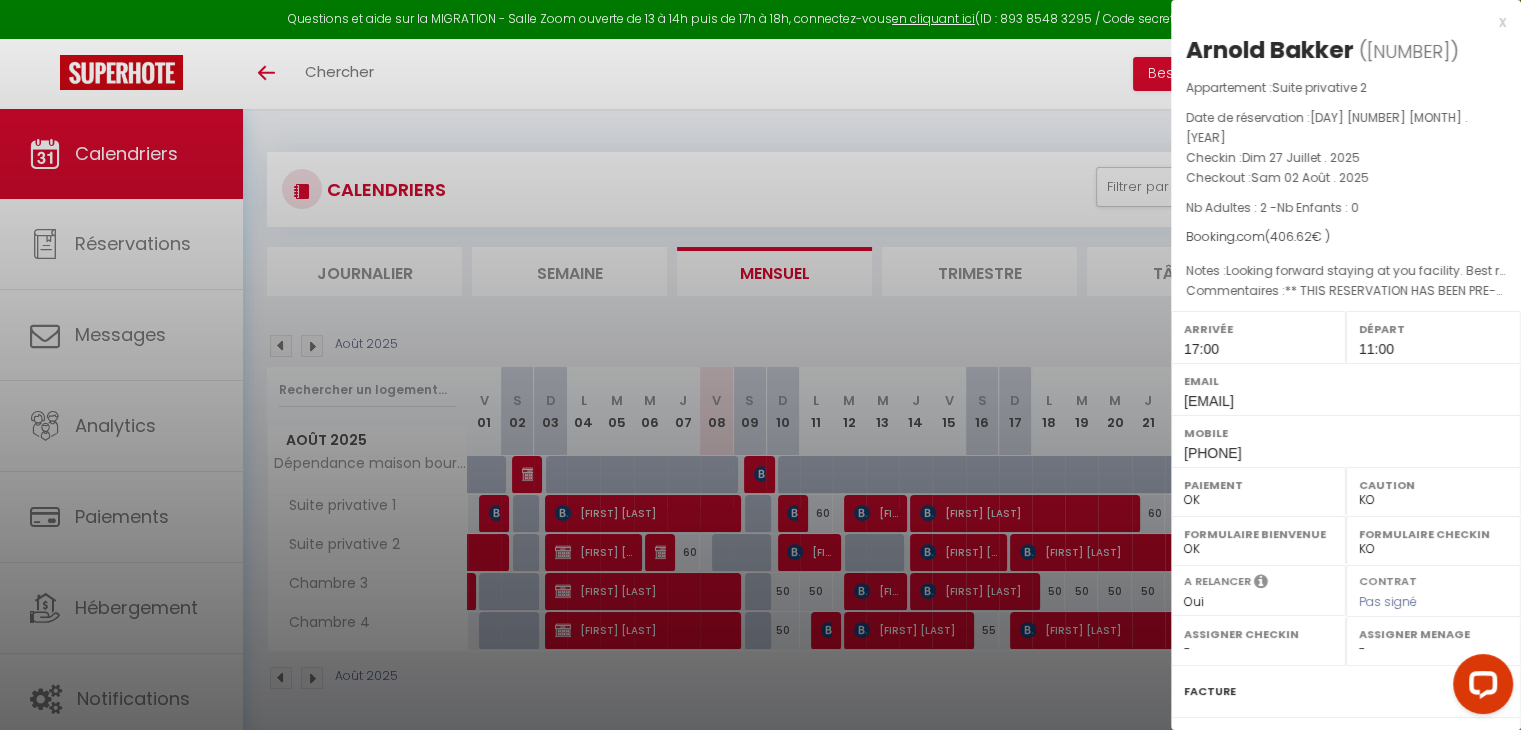click at bounding box center [760, 365] 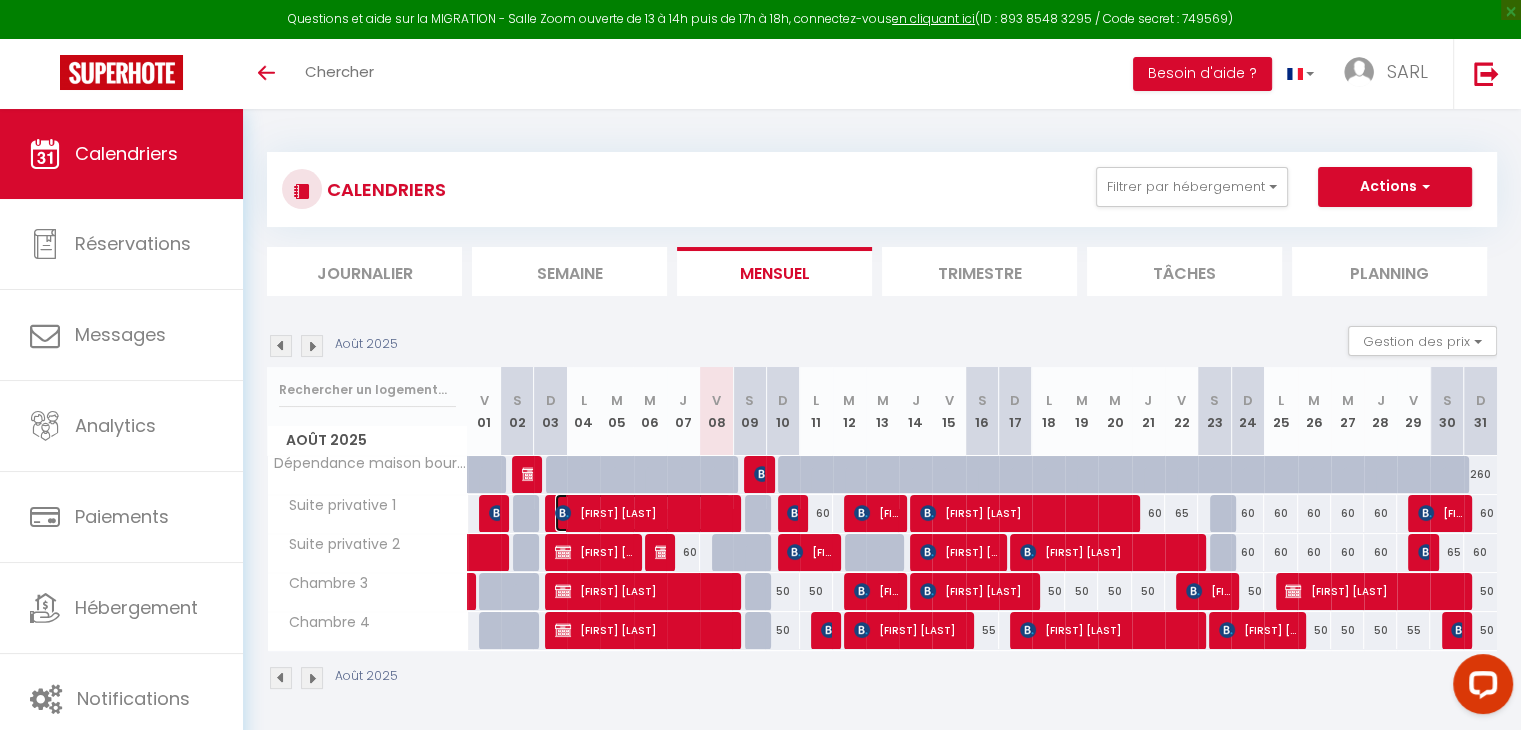 click on "[FIRST] [LAST]" at bounding box center (643, 513) 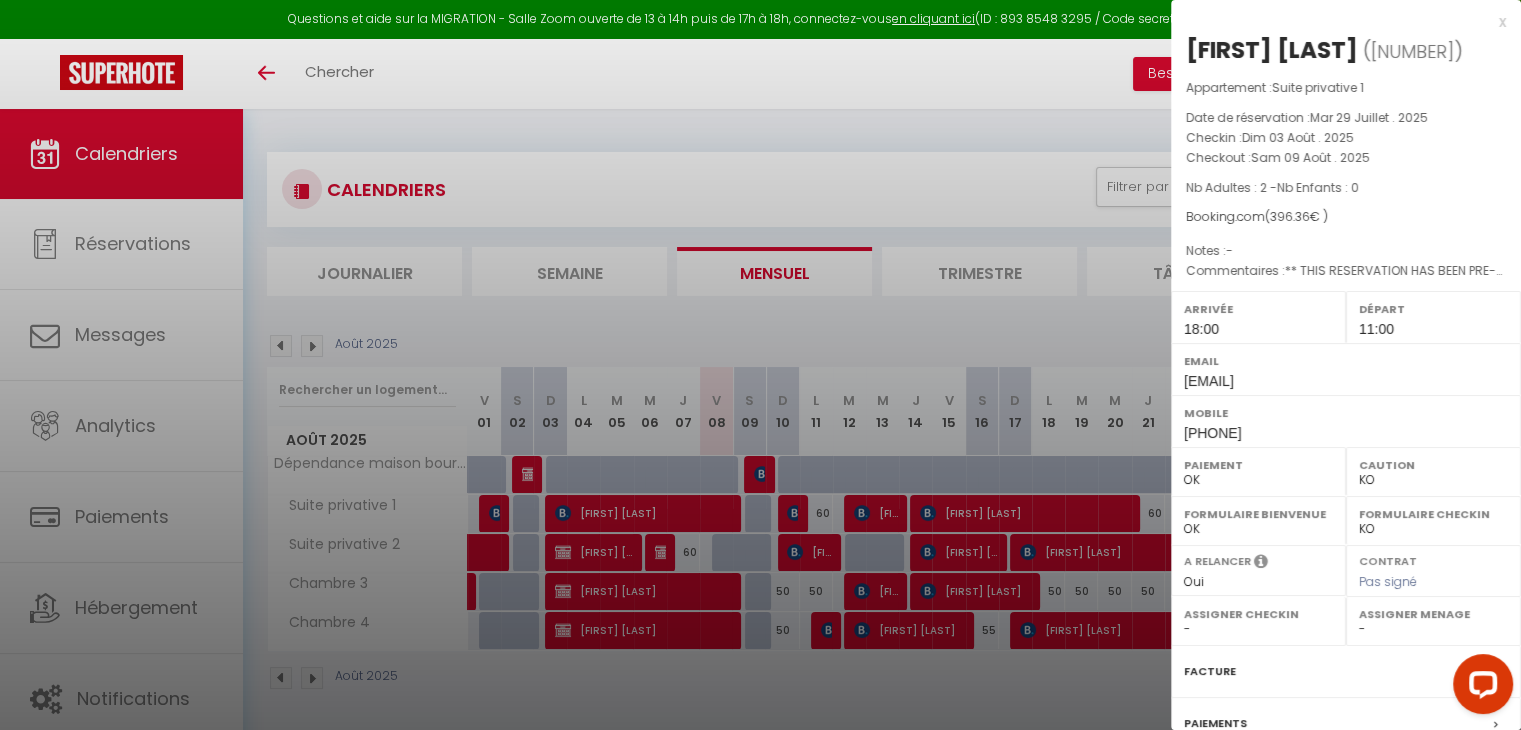 click at bounding box center (760, 365) 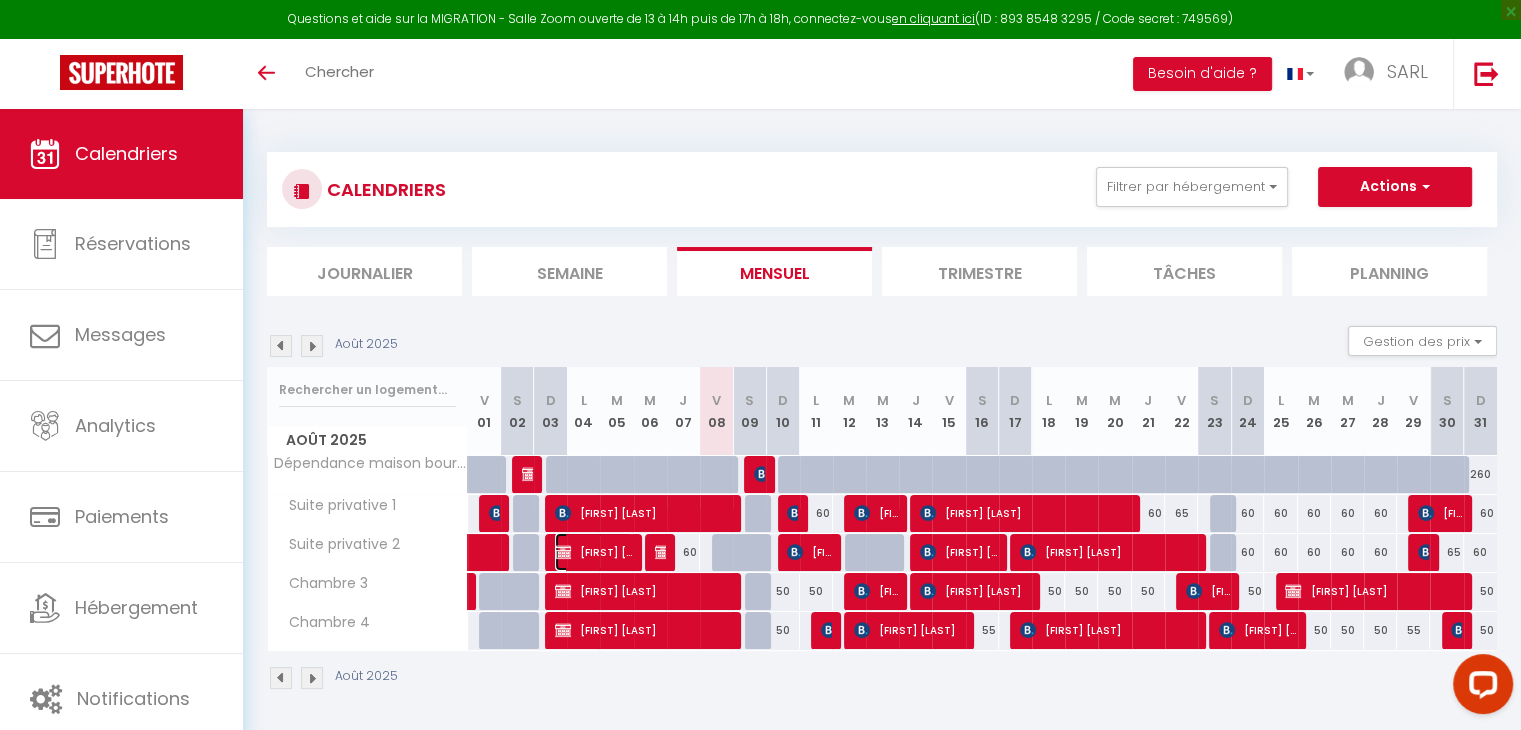 click on "[FIRST] [LAST]" at bounding box center [593, 552] 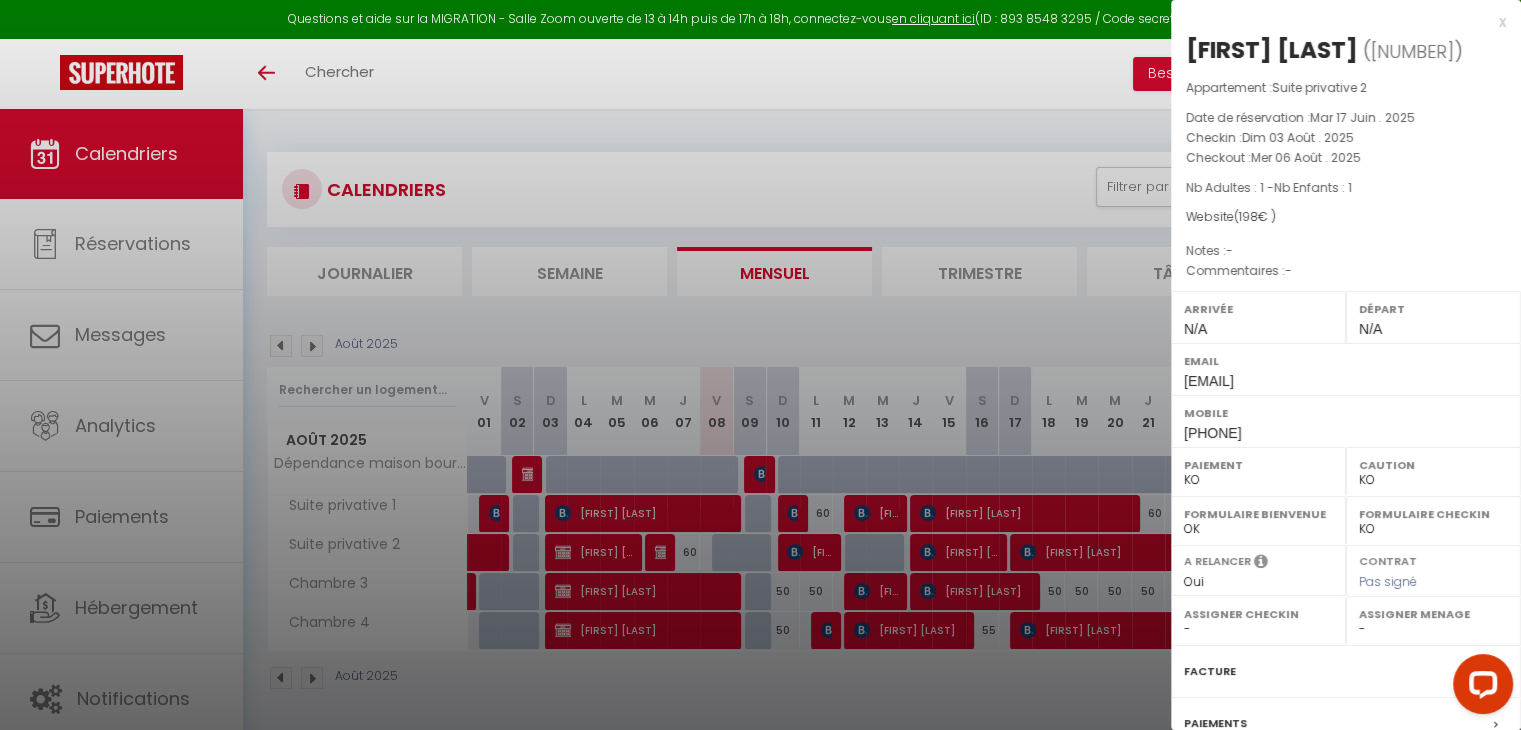 click at bounding box center [760, 365] 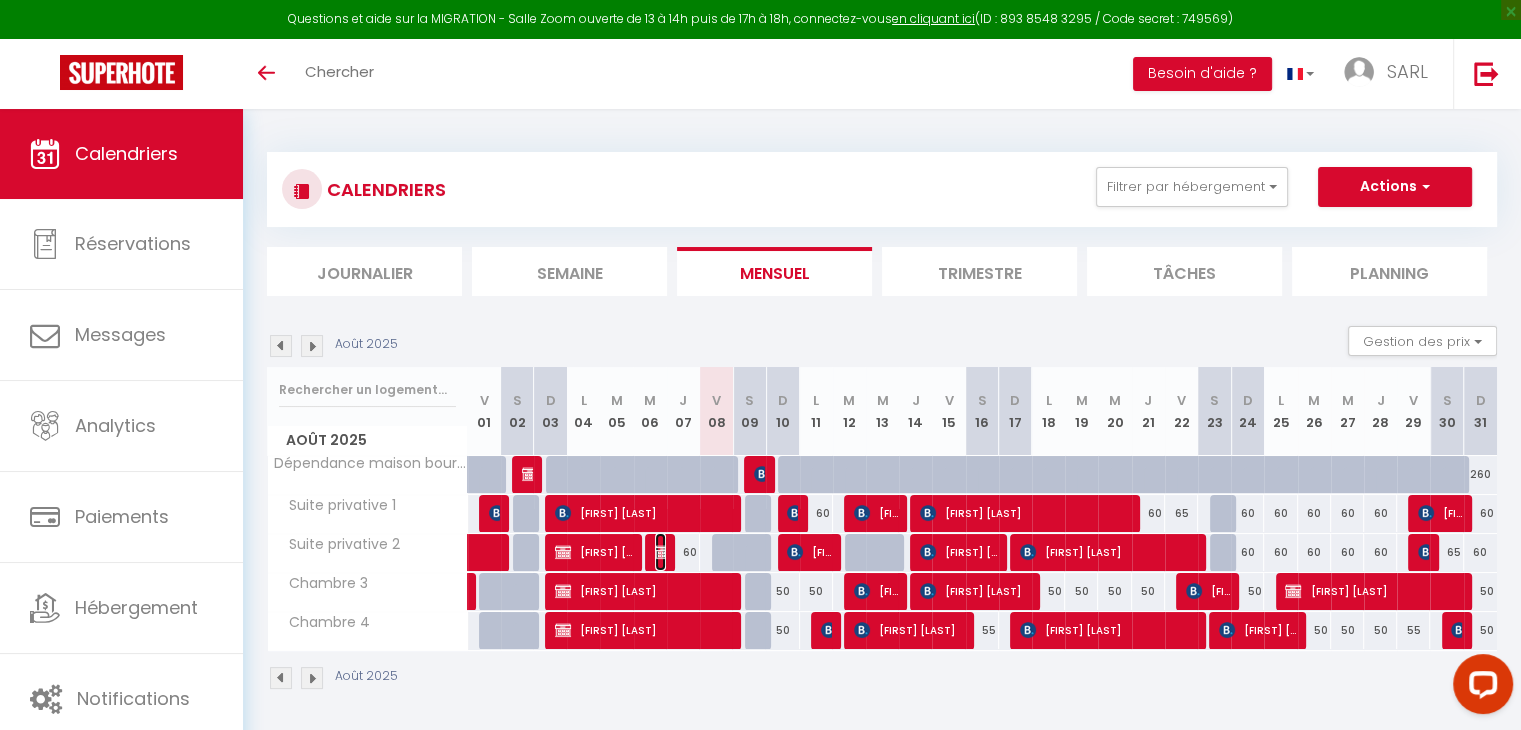 click at bounding box center (663, 552) 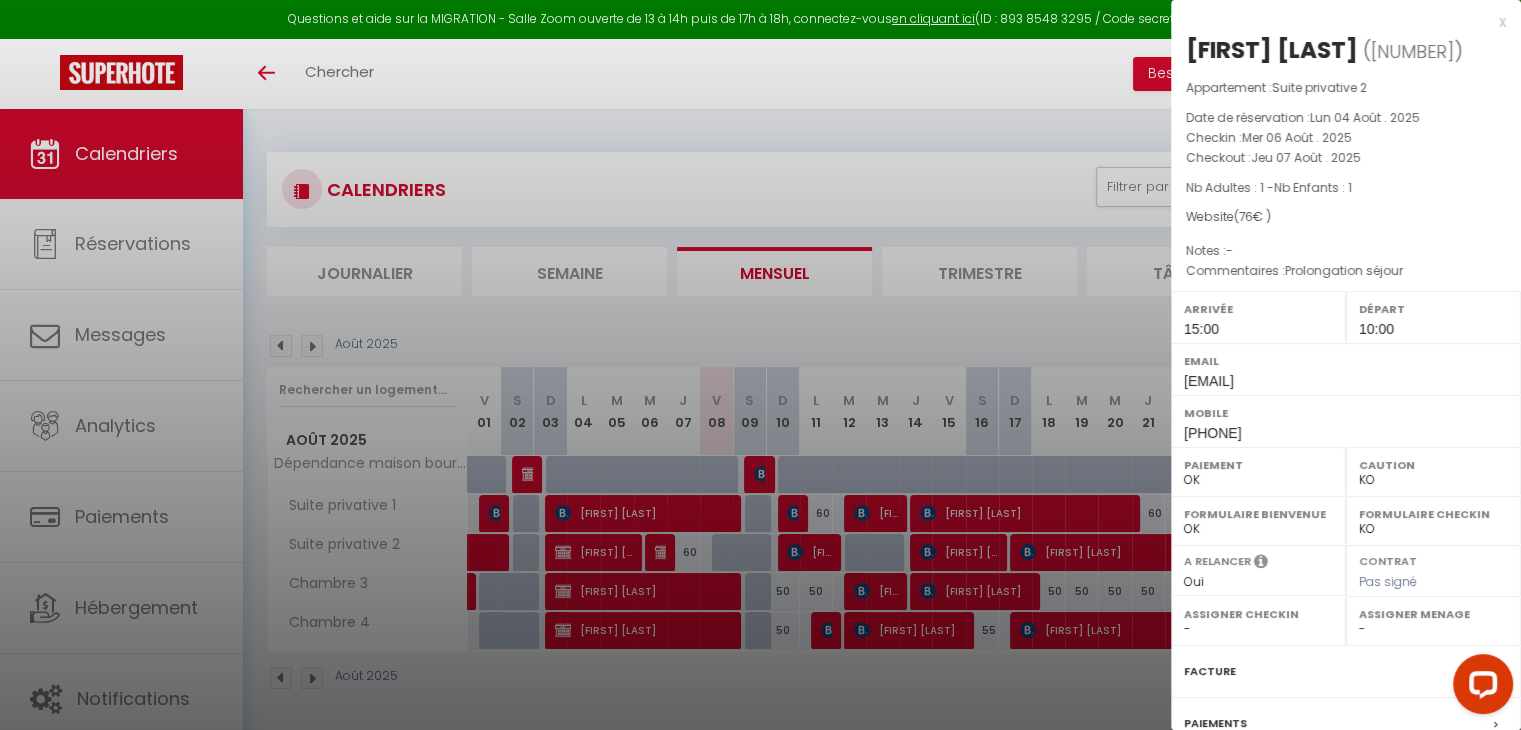 click at bounding box center [760, 365] 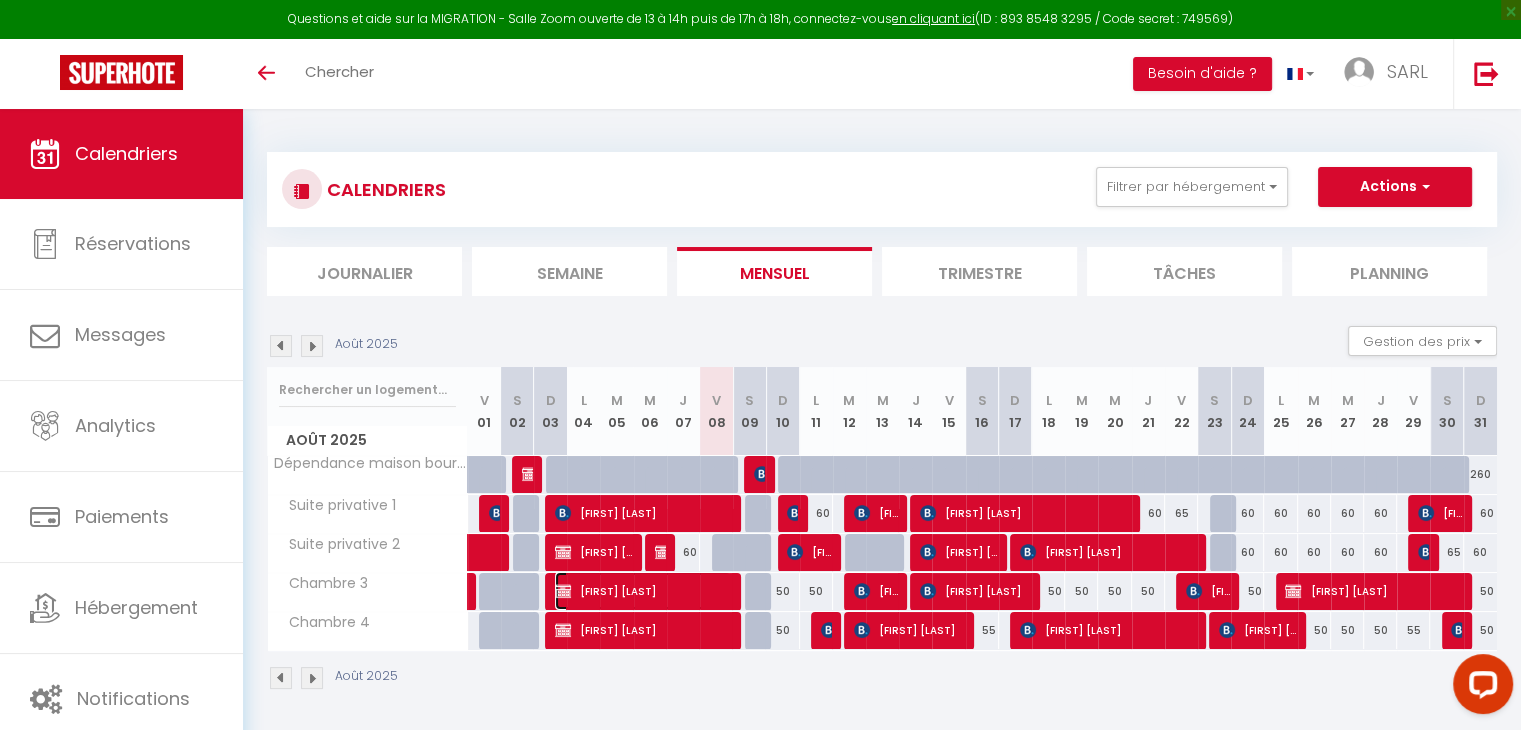 click on "[FIRST] [LAST]" at bounding box center [643, 591] 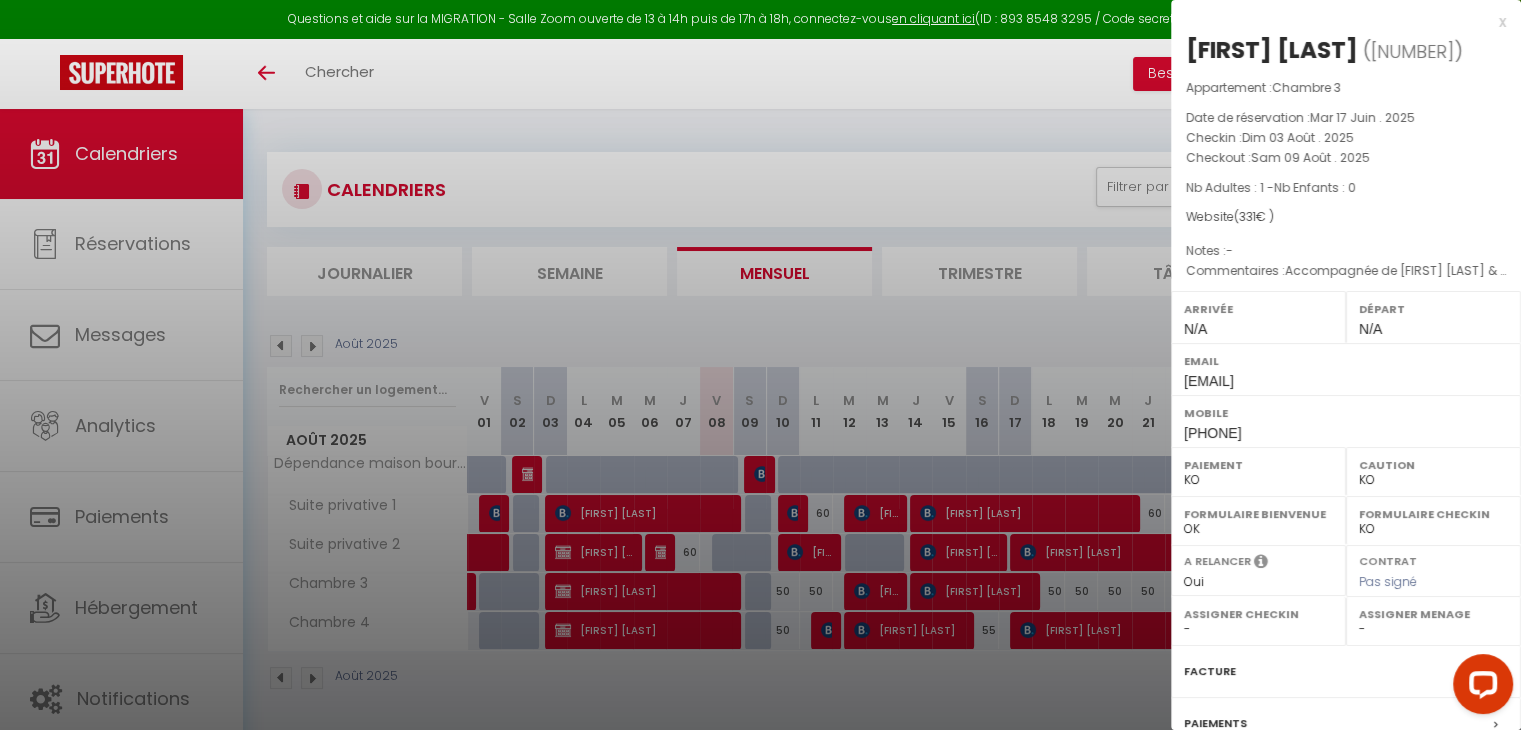 click at bounding box center [760, 365] 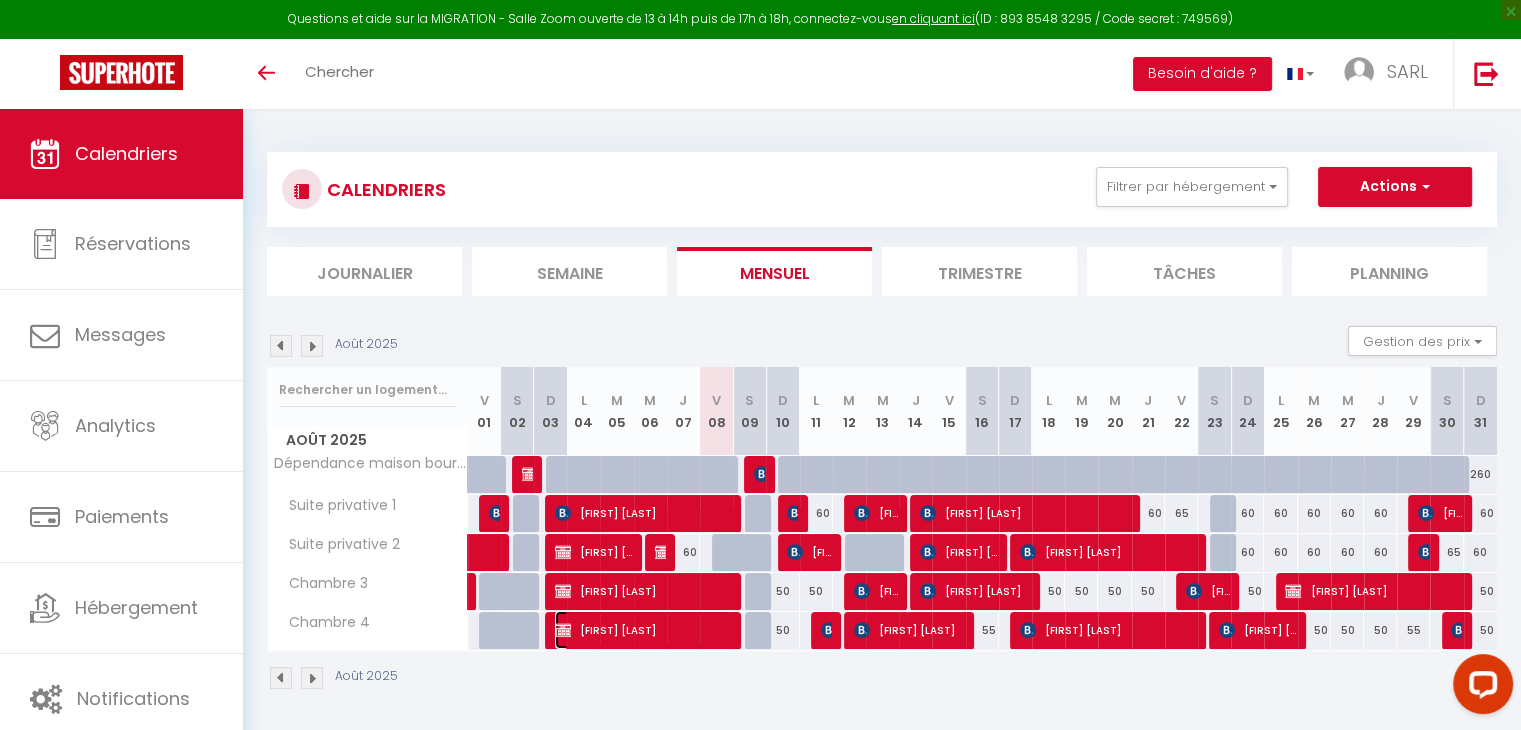 click on "[FIRST] [LAST]" at bounding box center (643, 630) 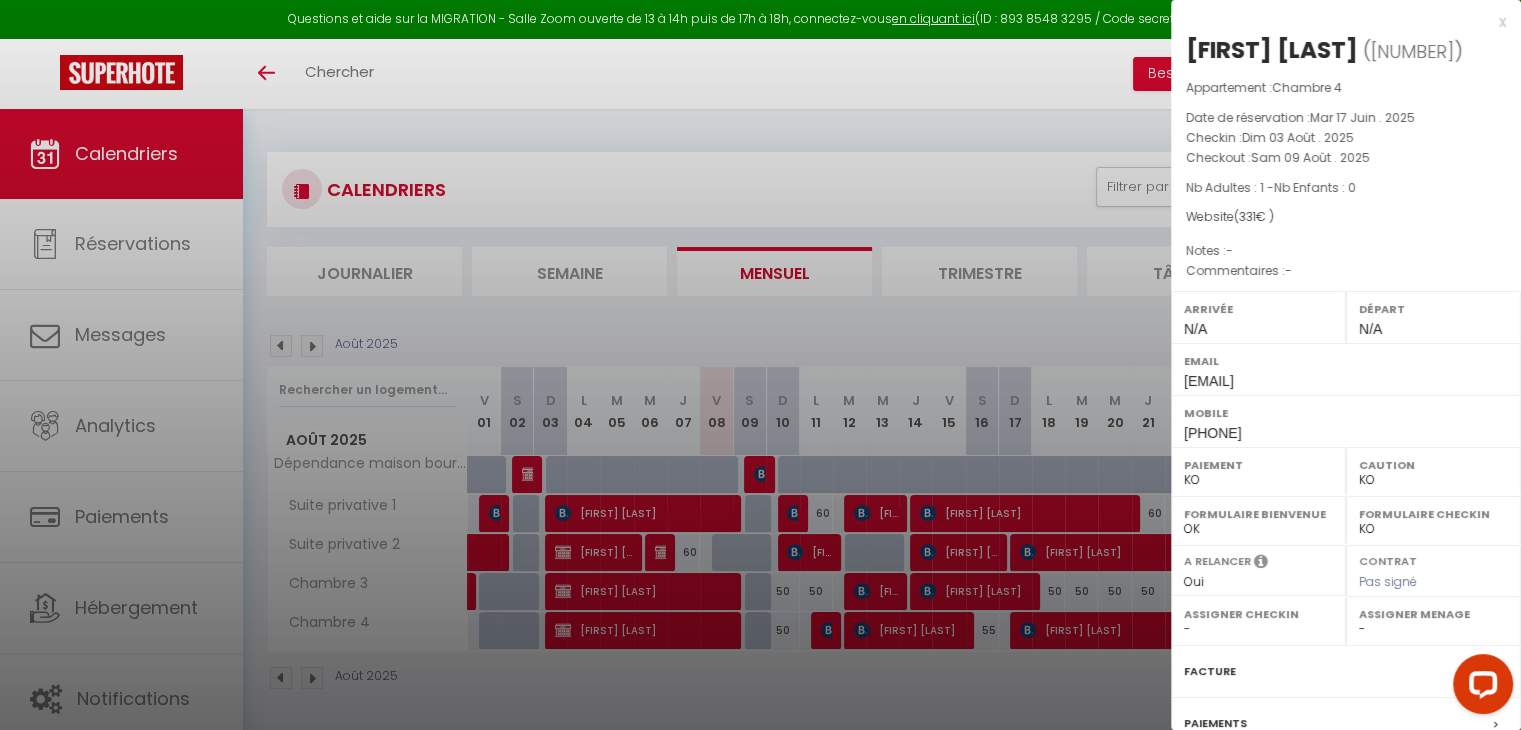click at bounding box center (760, 365) 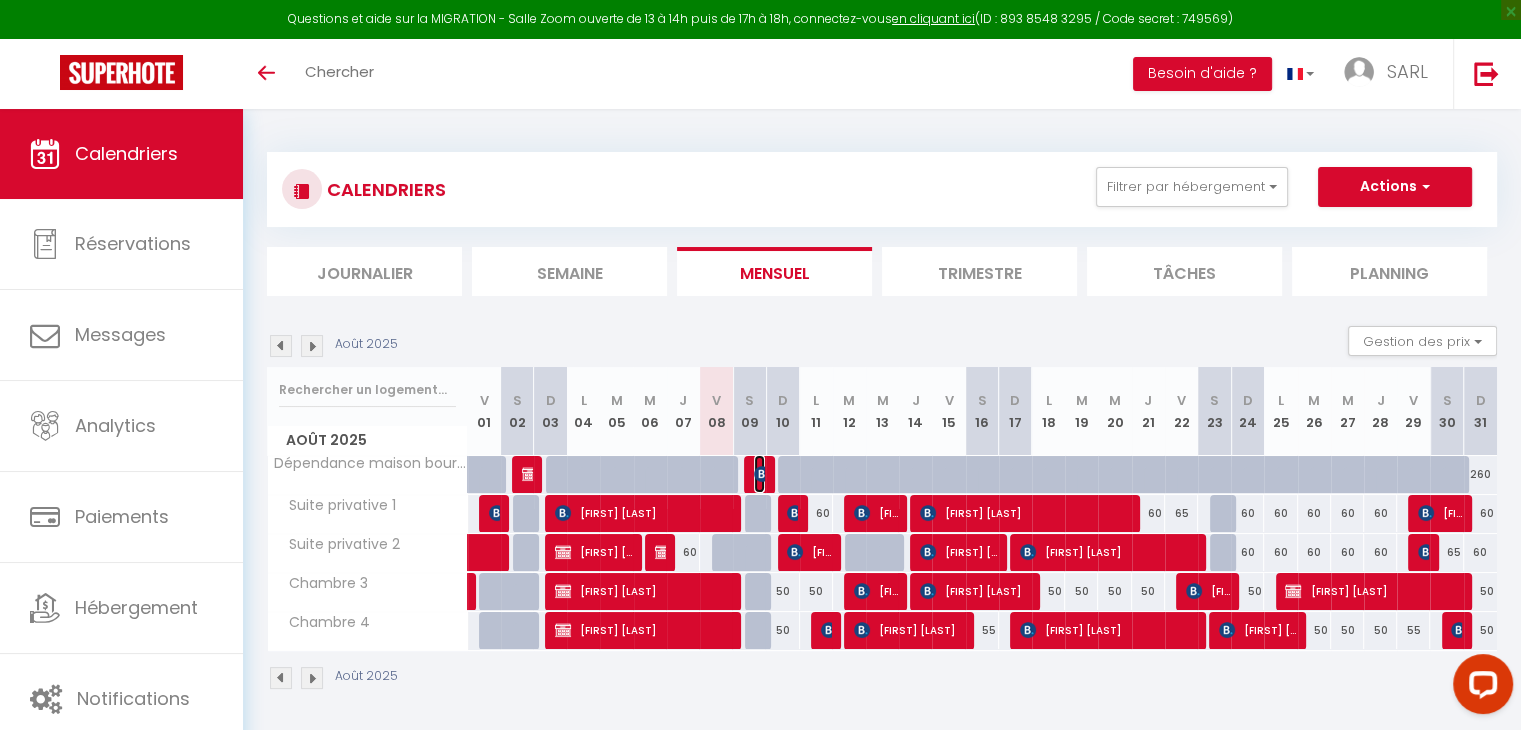 click at bounding box center (762, 474) 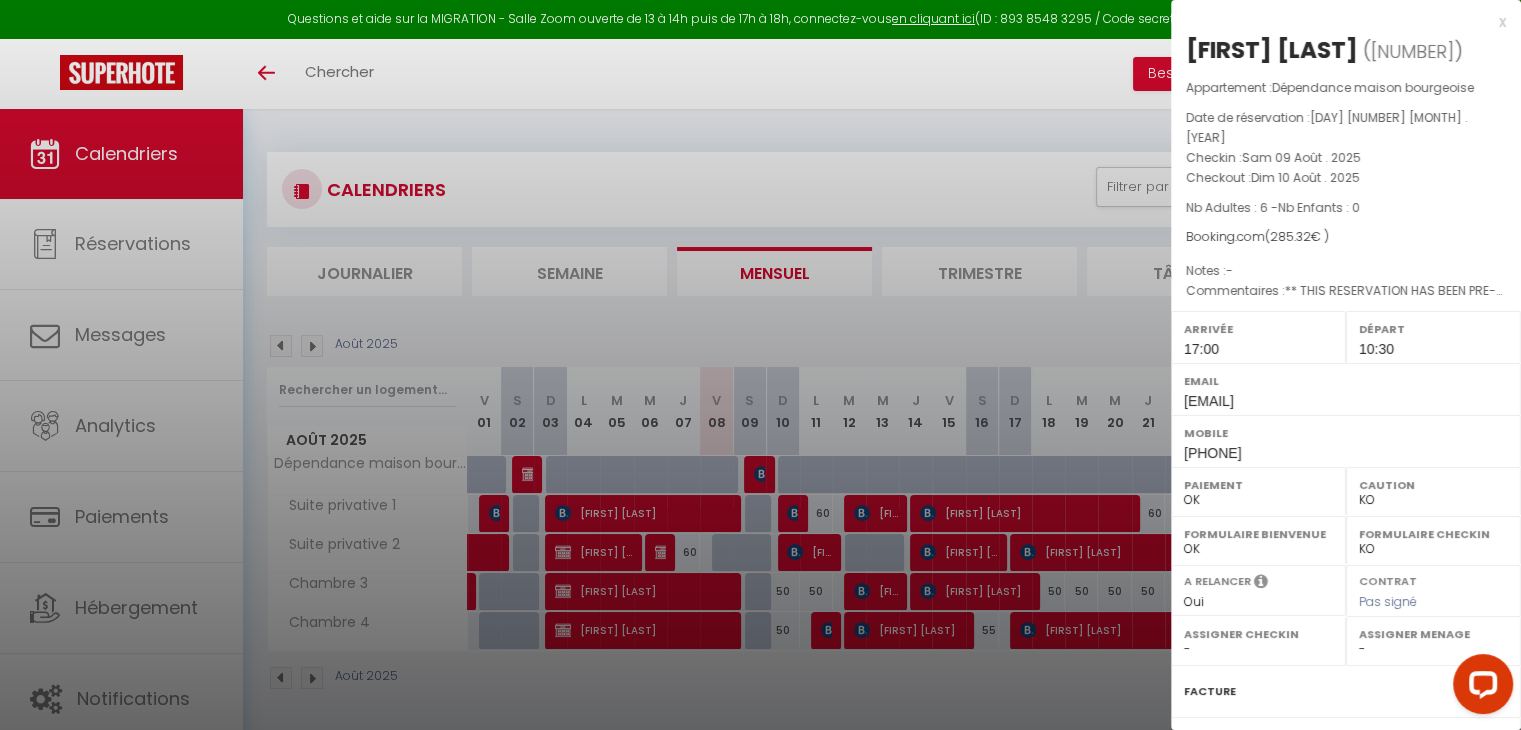 click at bounding box center [760, 365] 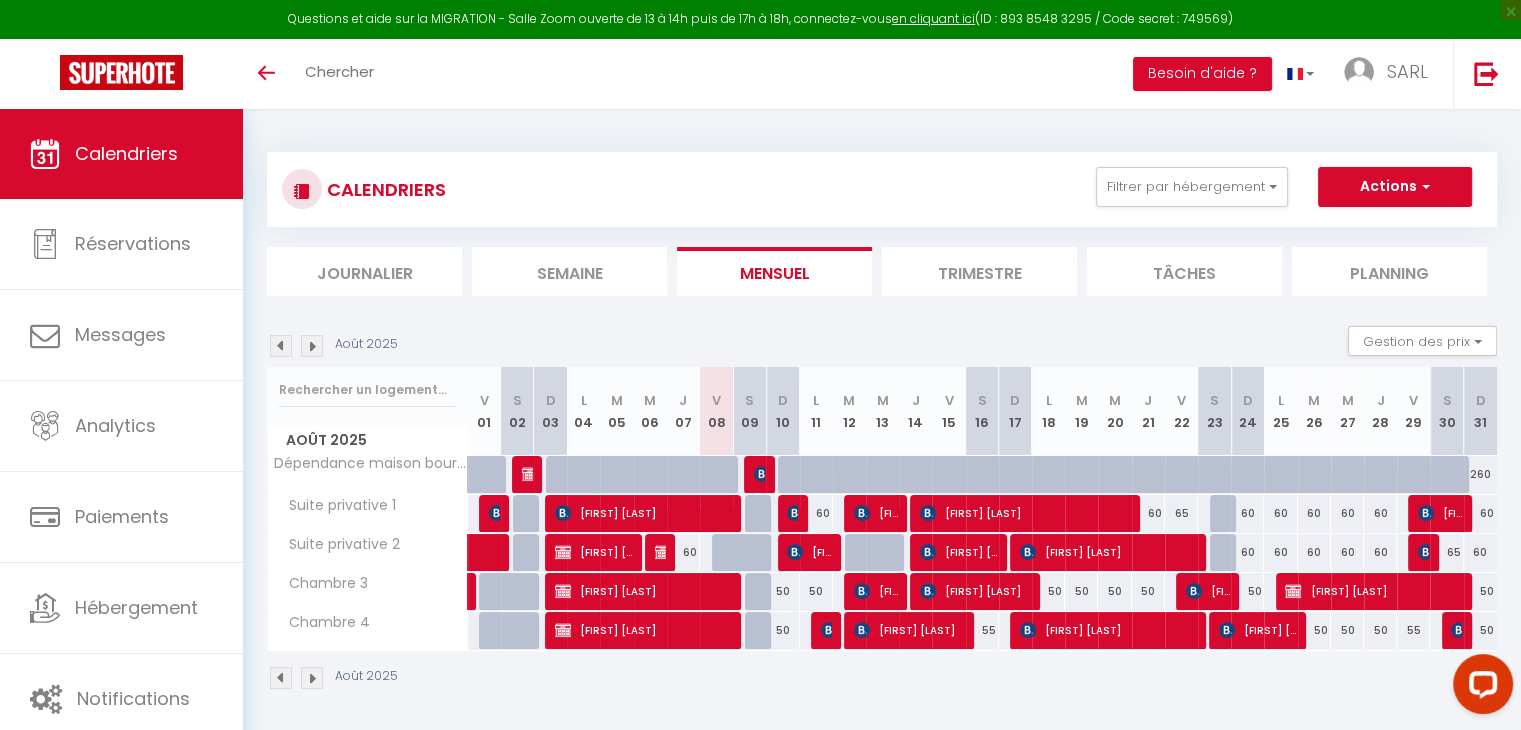 click at bounding box center (794, 514) 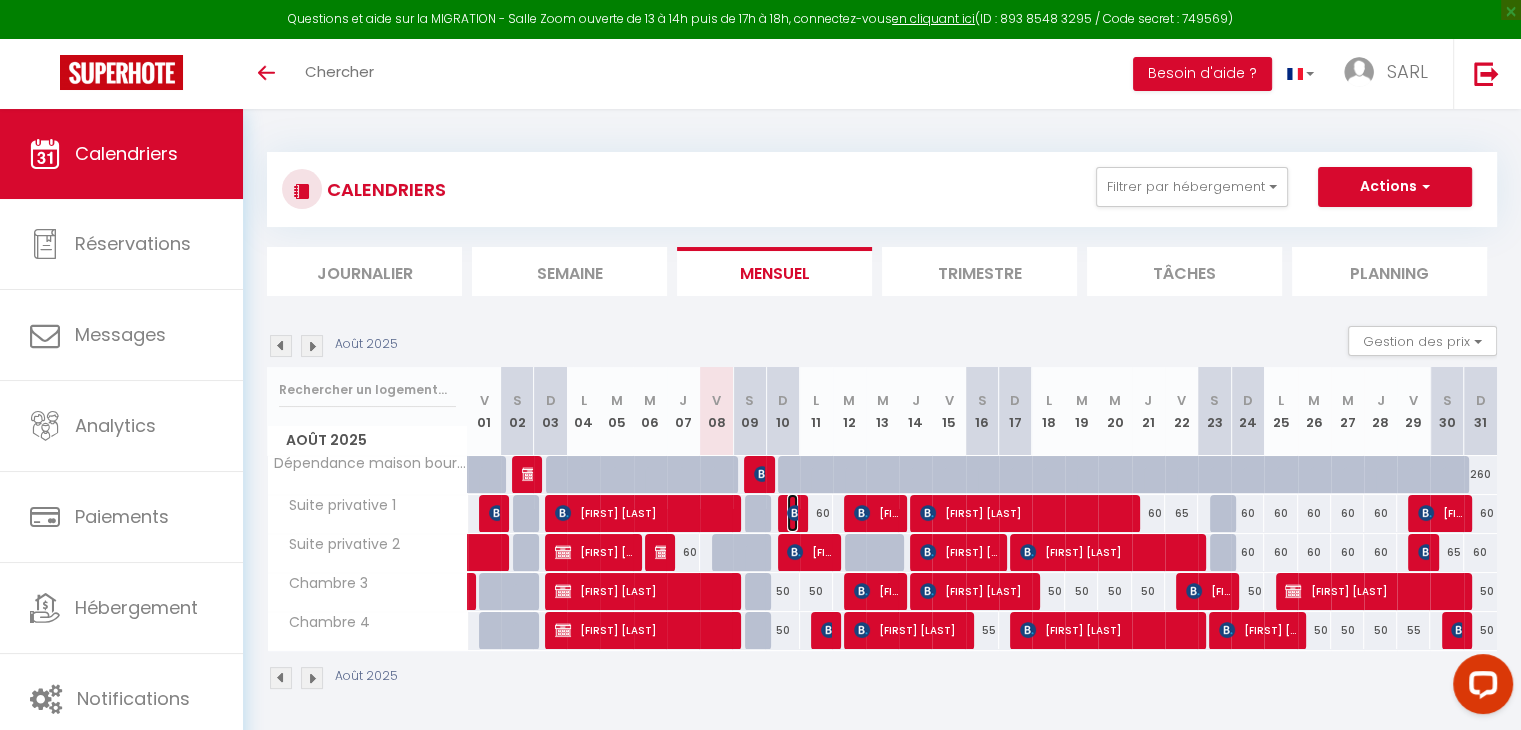 click at bounding box center [795, 513] 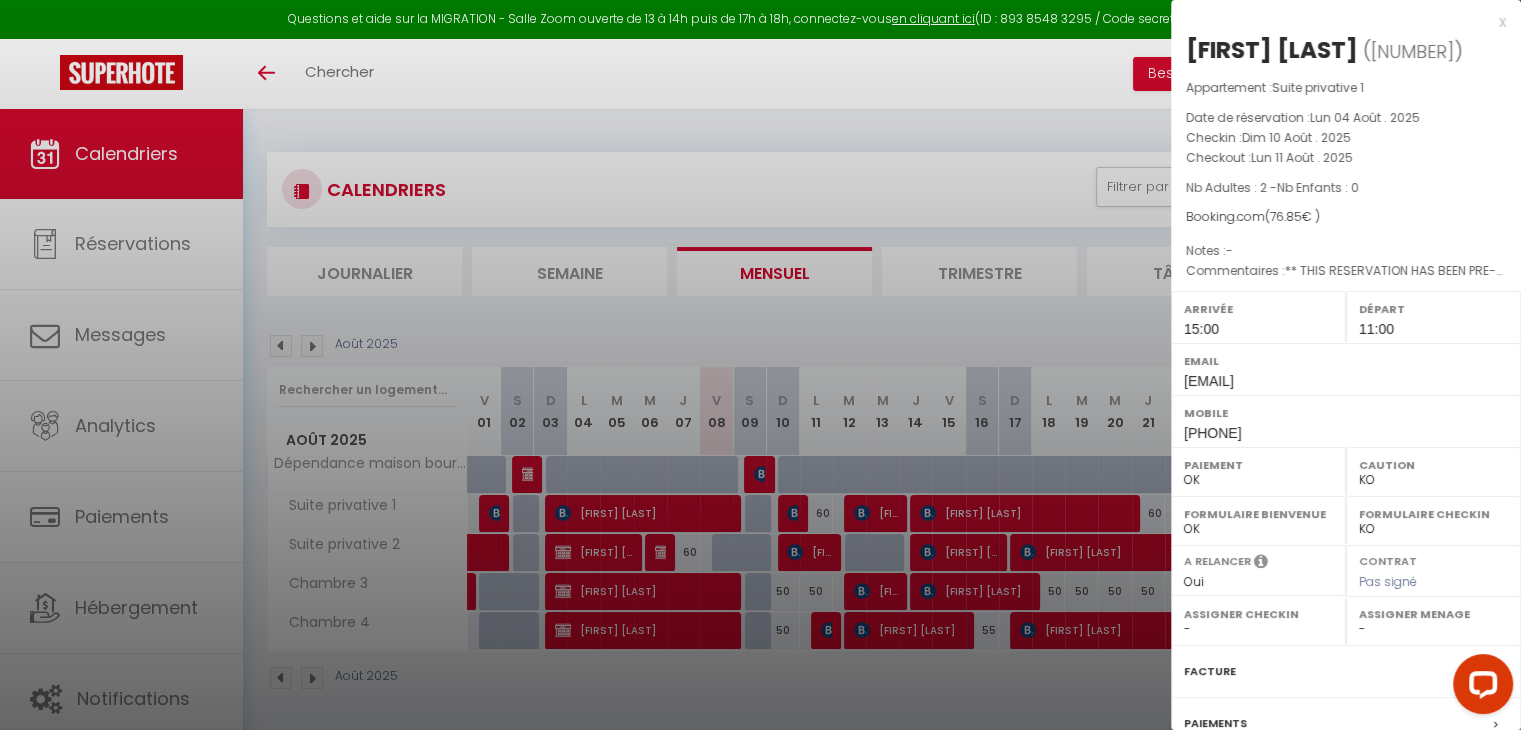 click at bounding box center [760, 365] 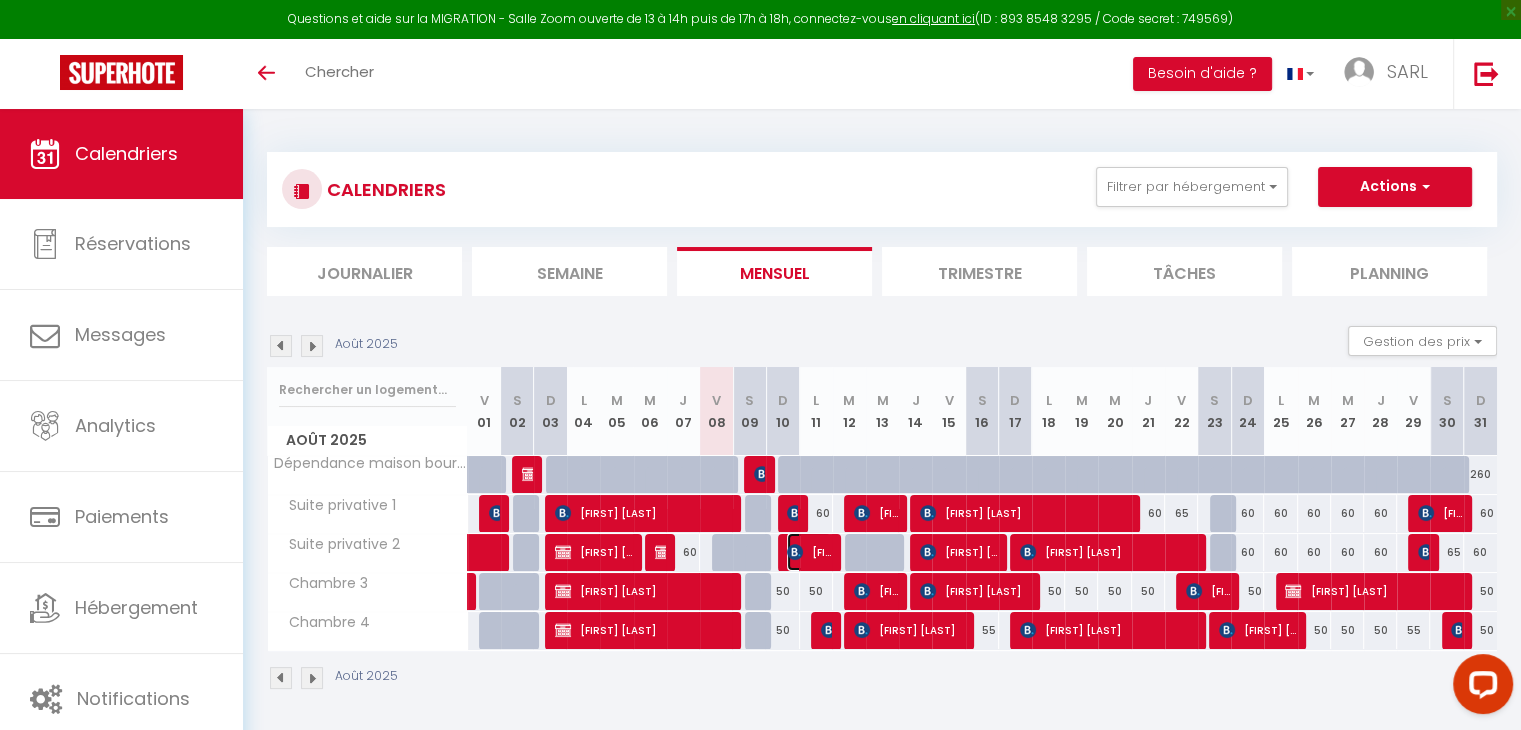 click at bounding box center (795, 552) 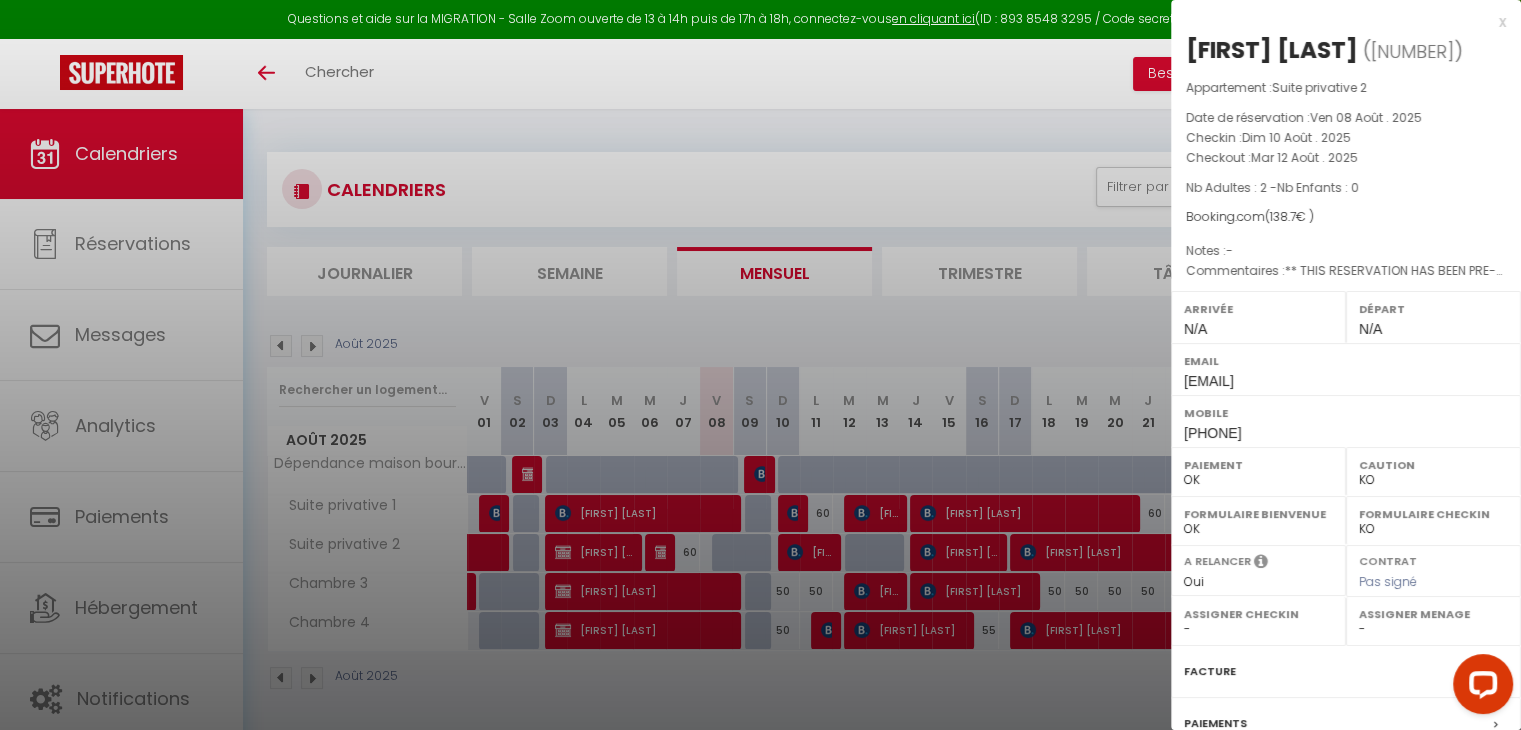click at bounding box center (760, 365) 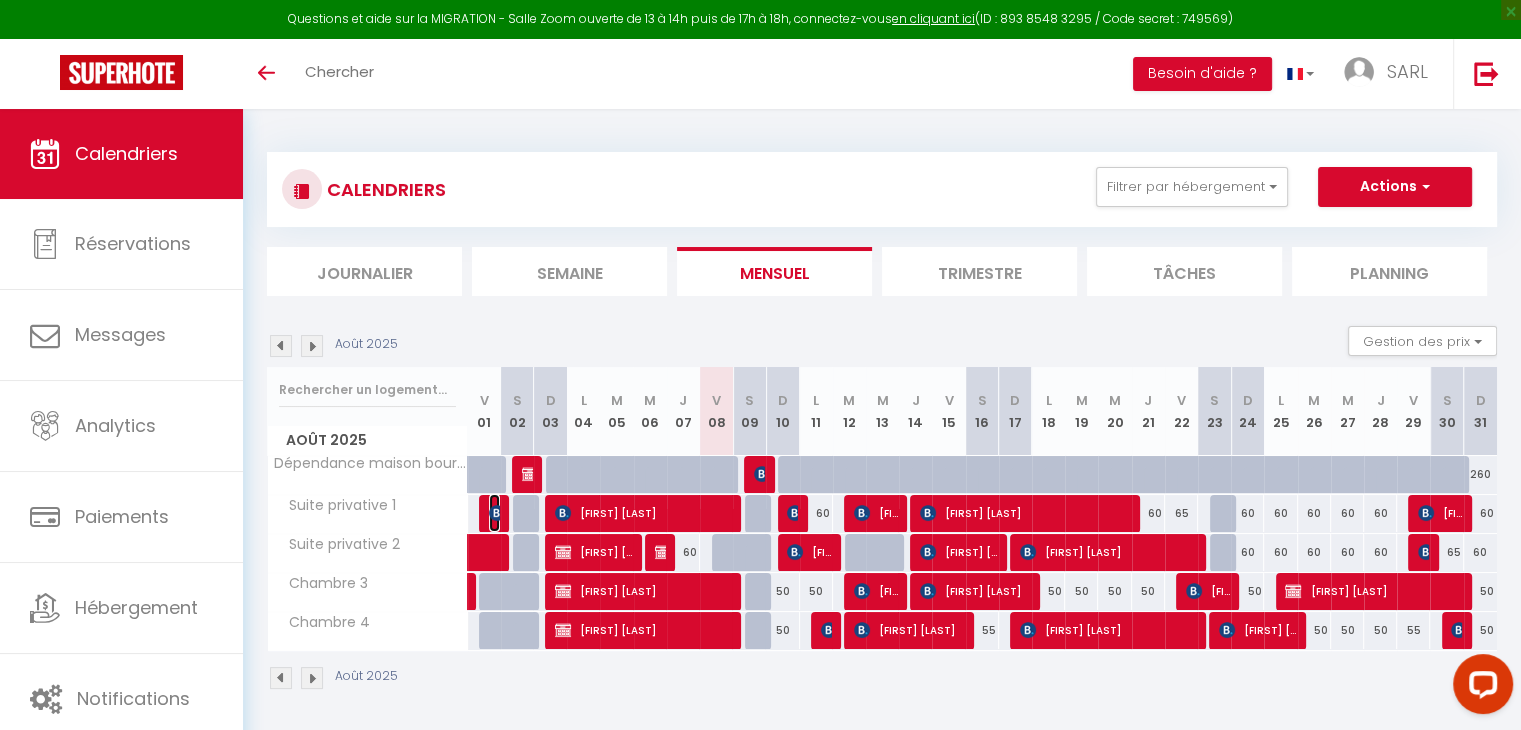 click on "[FIRST] [LAST]" at bounding box center [494, 513] 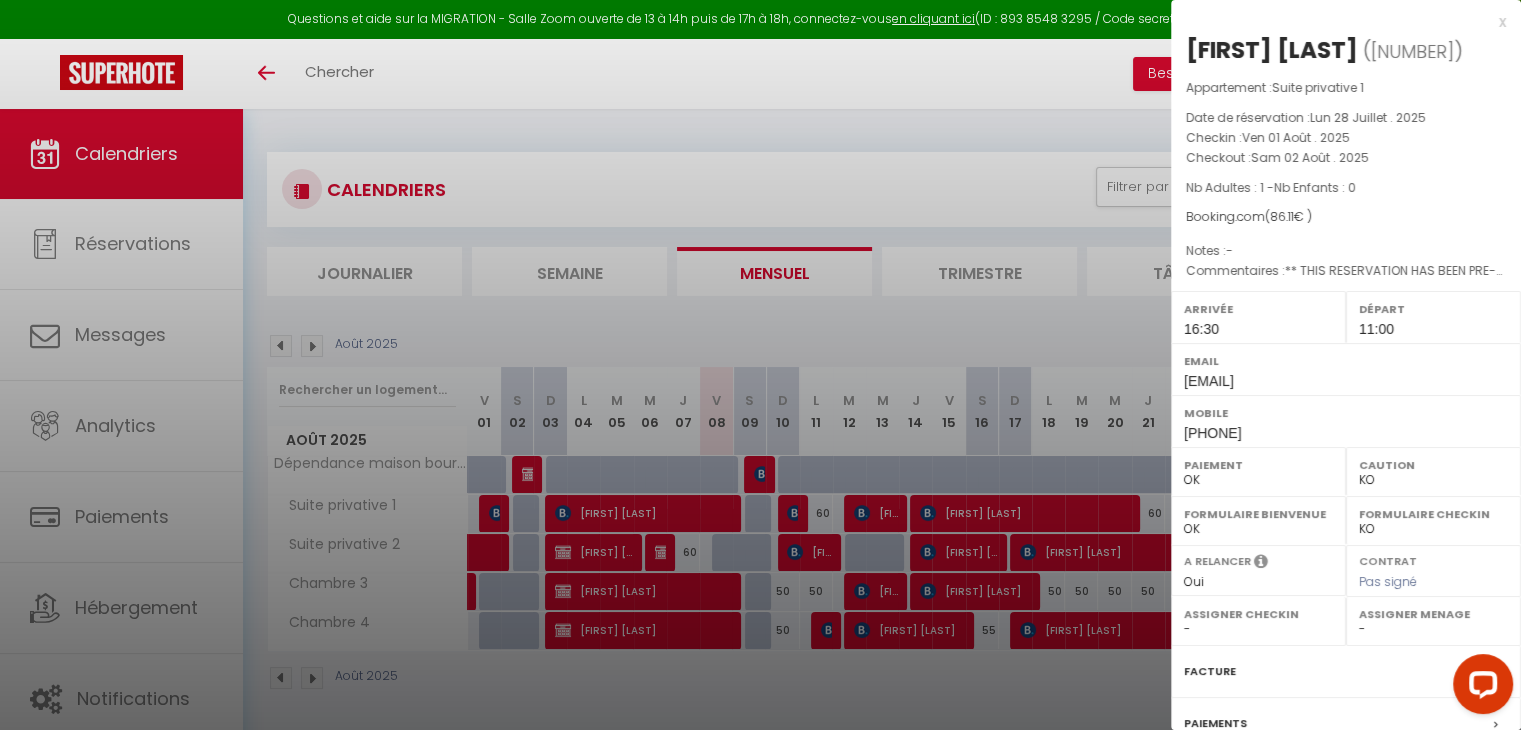 click at bounding box center [760, 365] 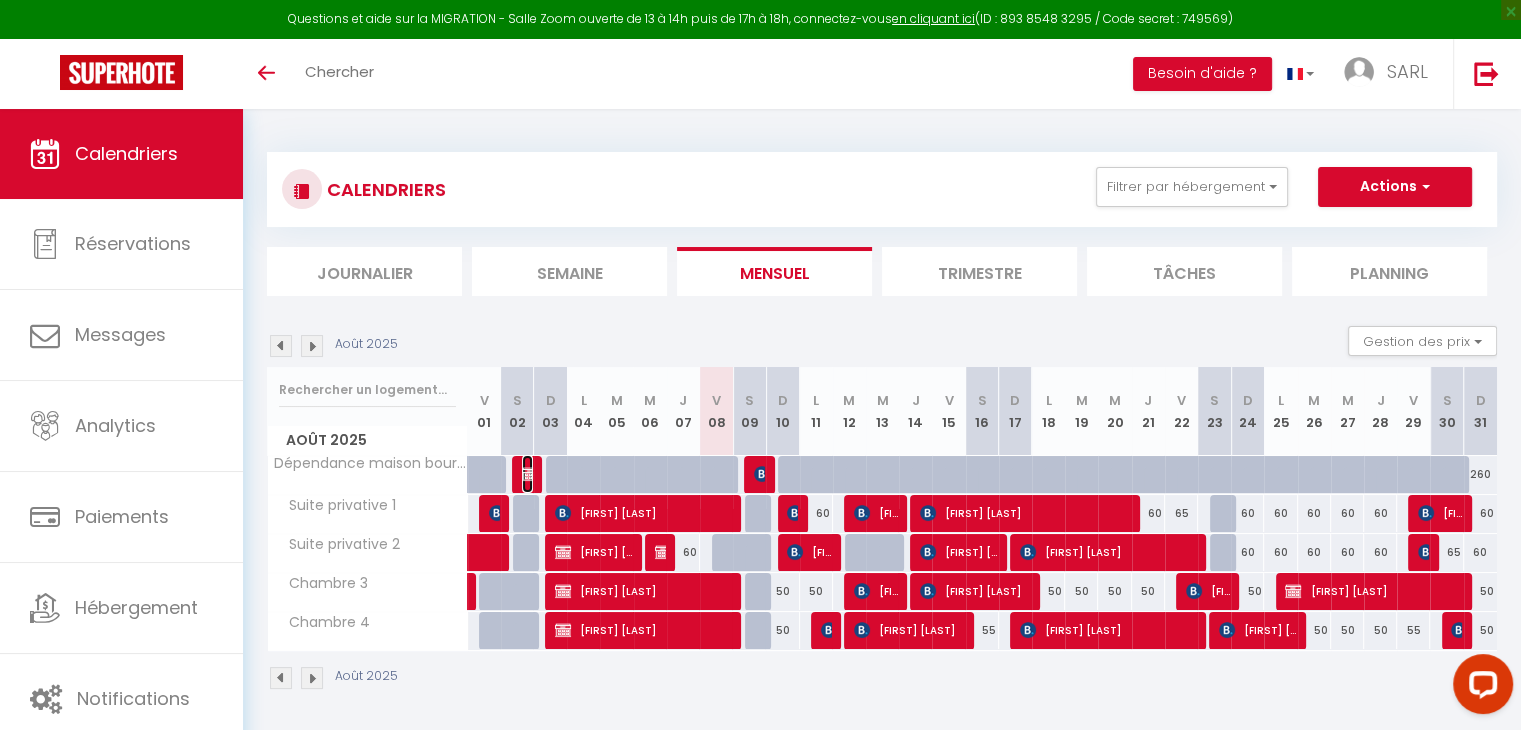 click at bounding box center [530, 474] 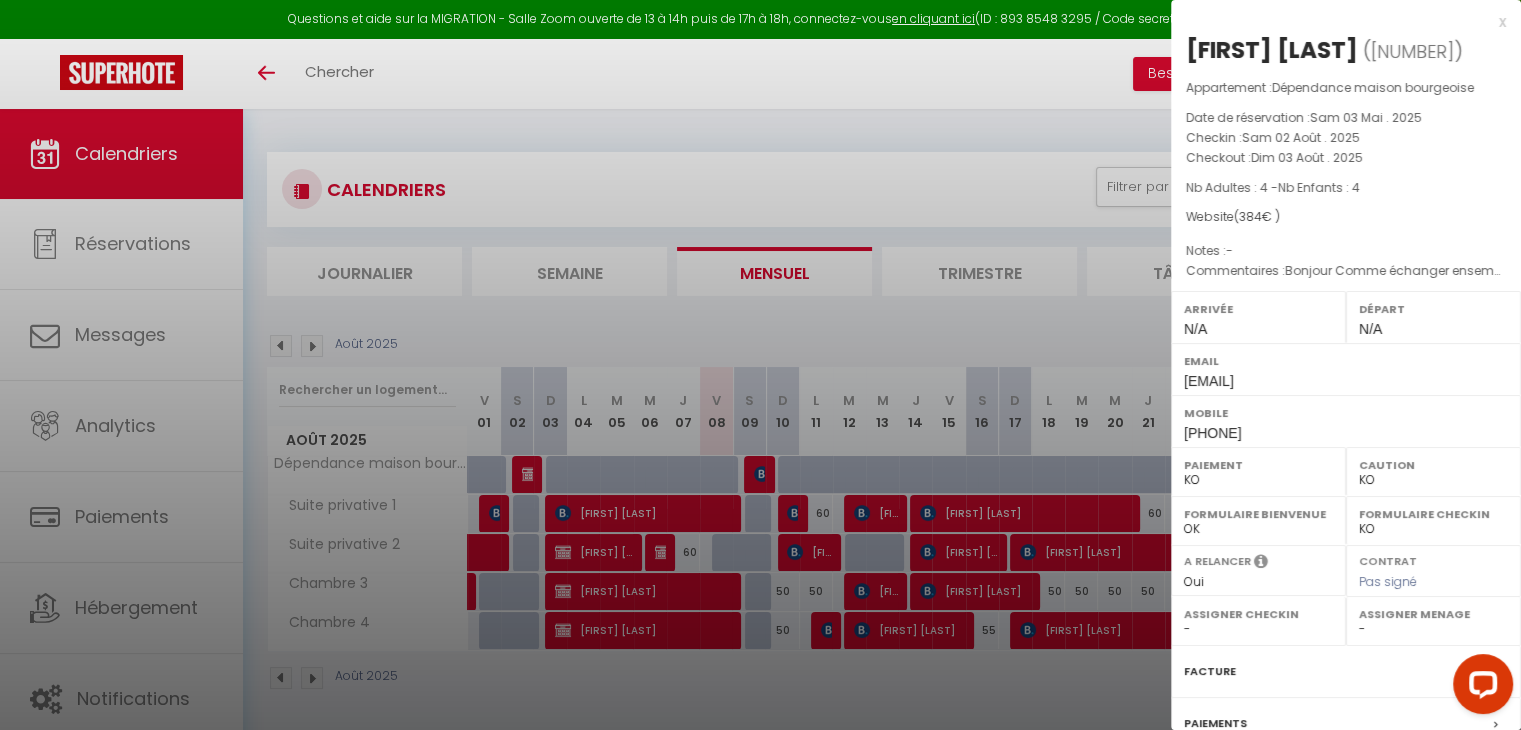 click at bounding box center [760, 365] 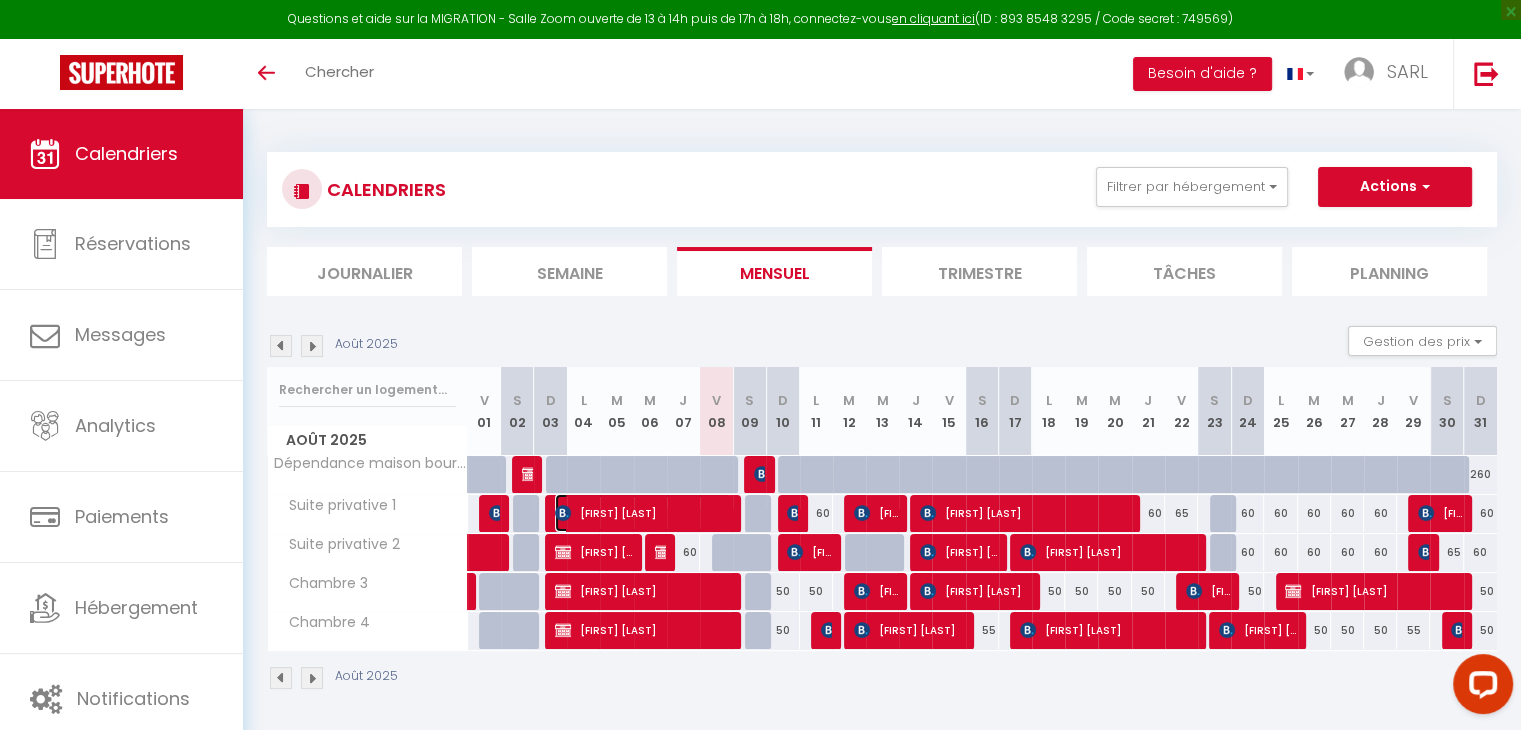 click at bounding box center [563, 513] 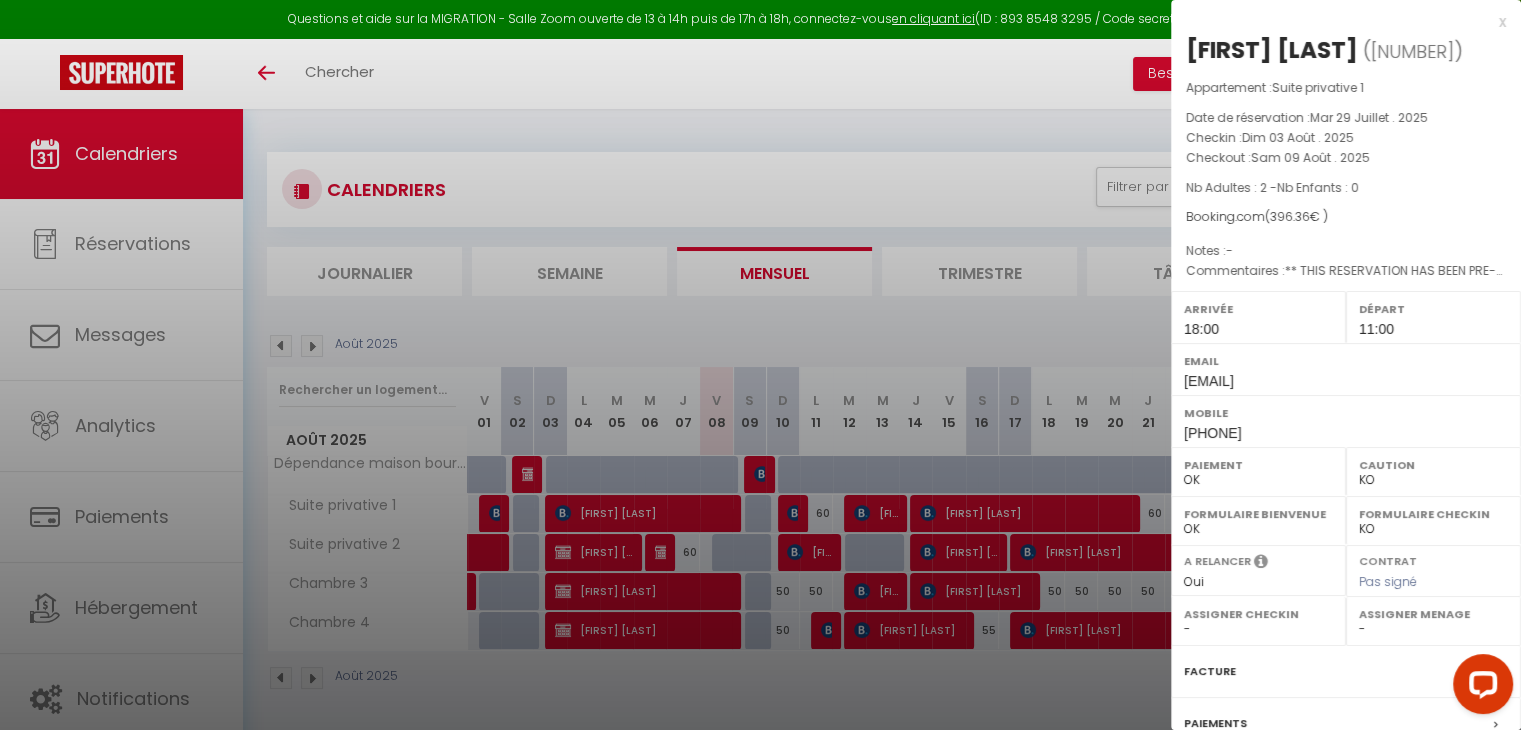 click at bounding box center (760, 365) 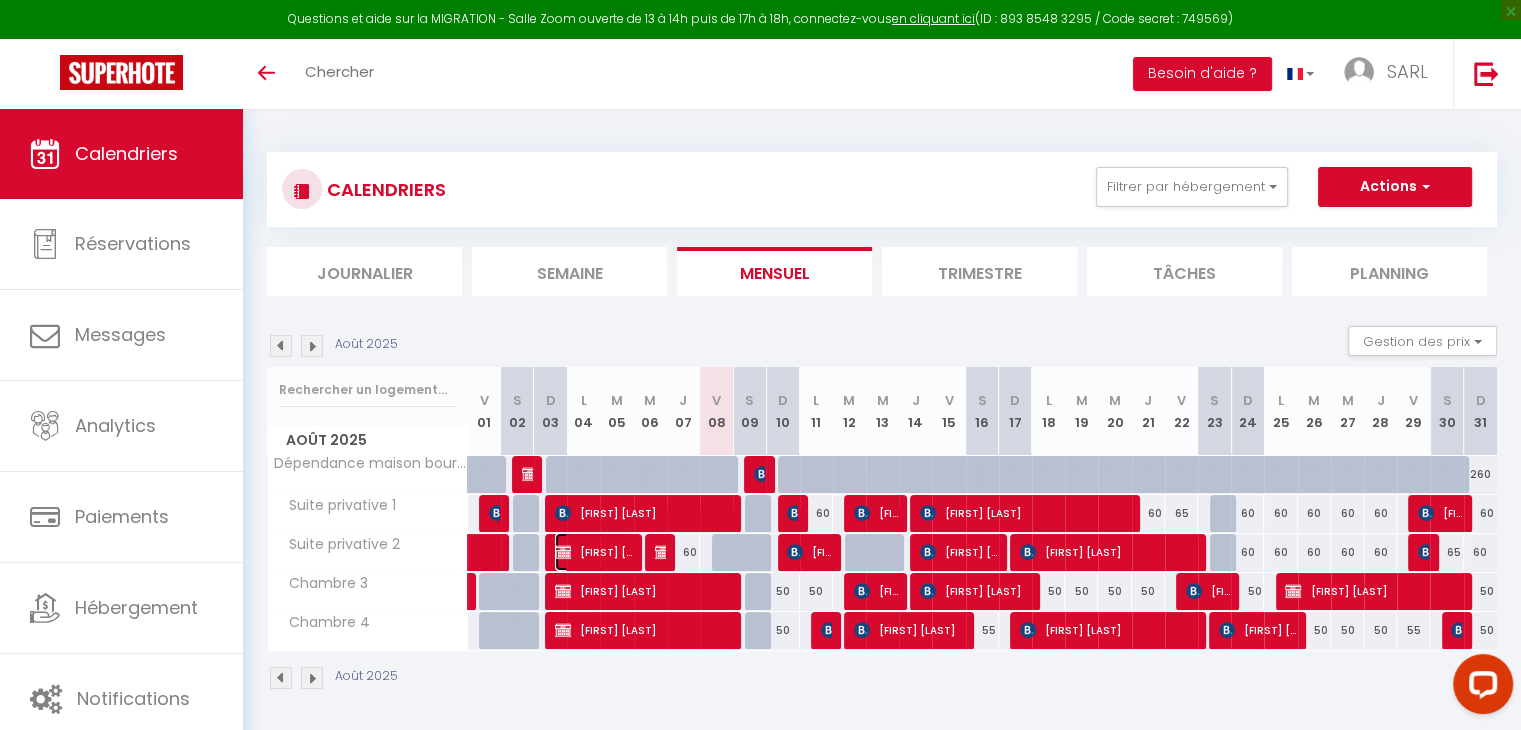 click on "[FIRST] [LAST]" at bounding box center (593, 552) 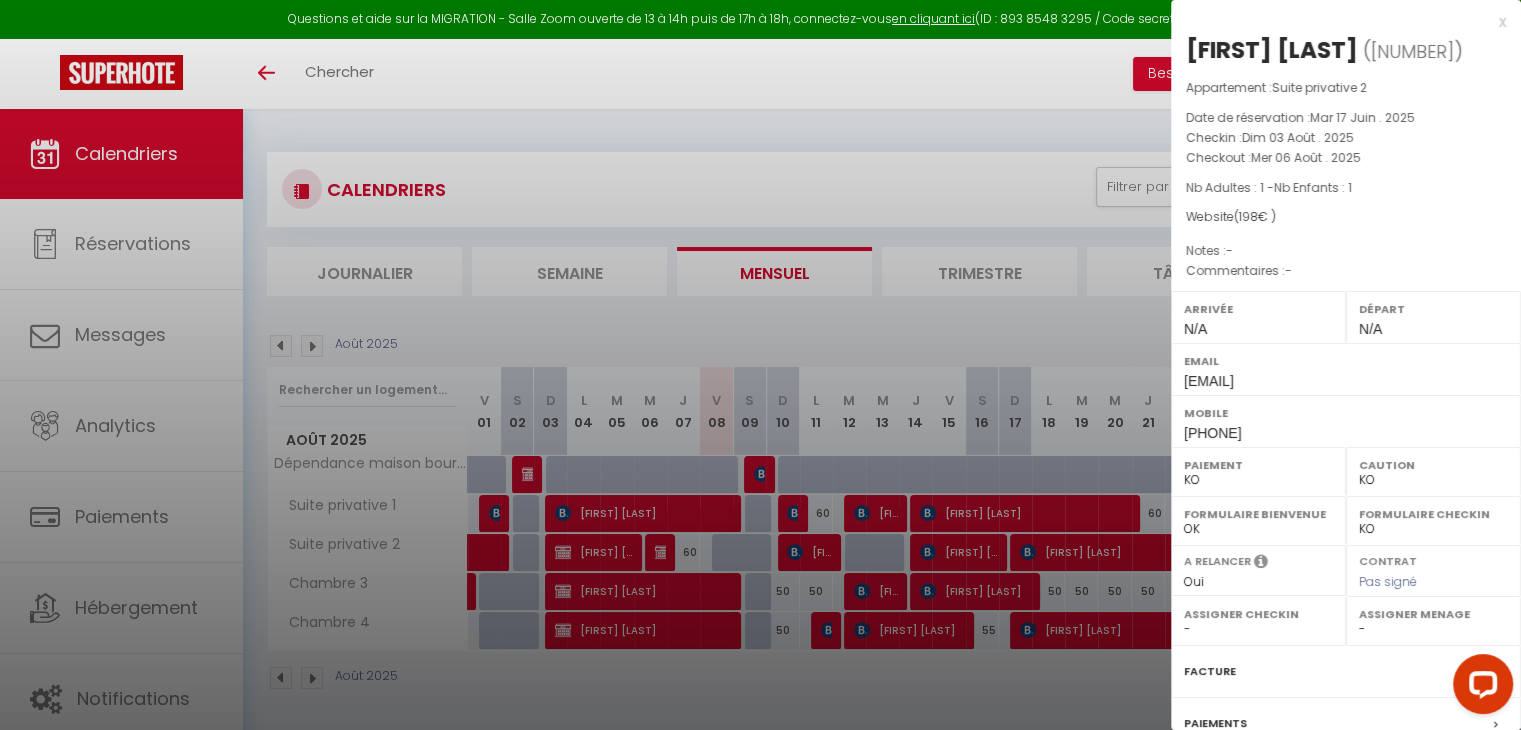 click at bounding box center [760, 365] 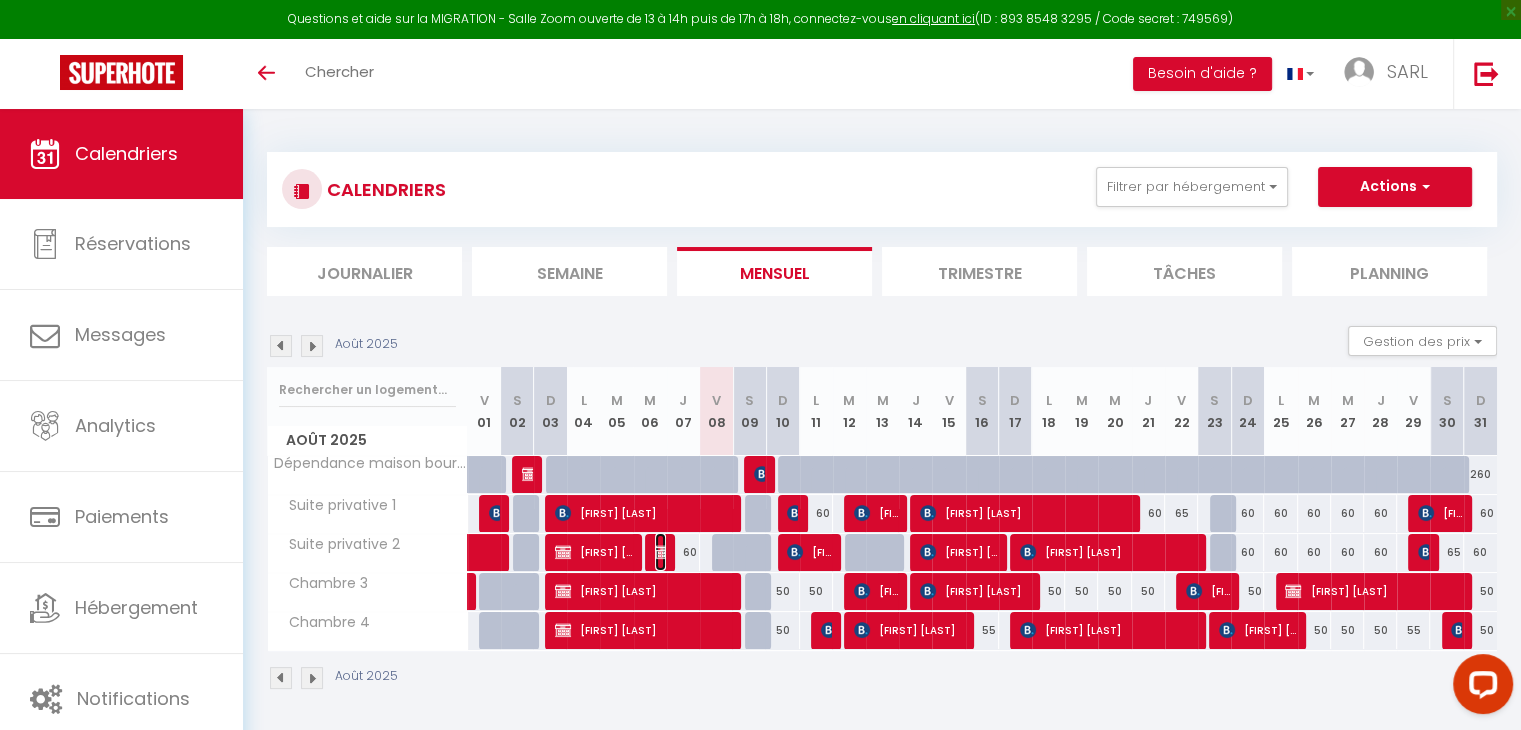 click at bounding box center [663, 552] 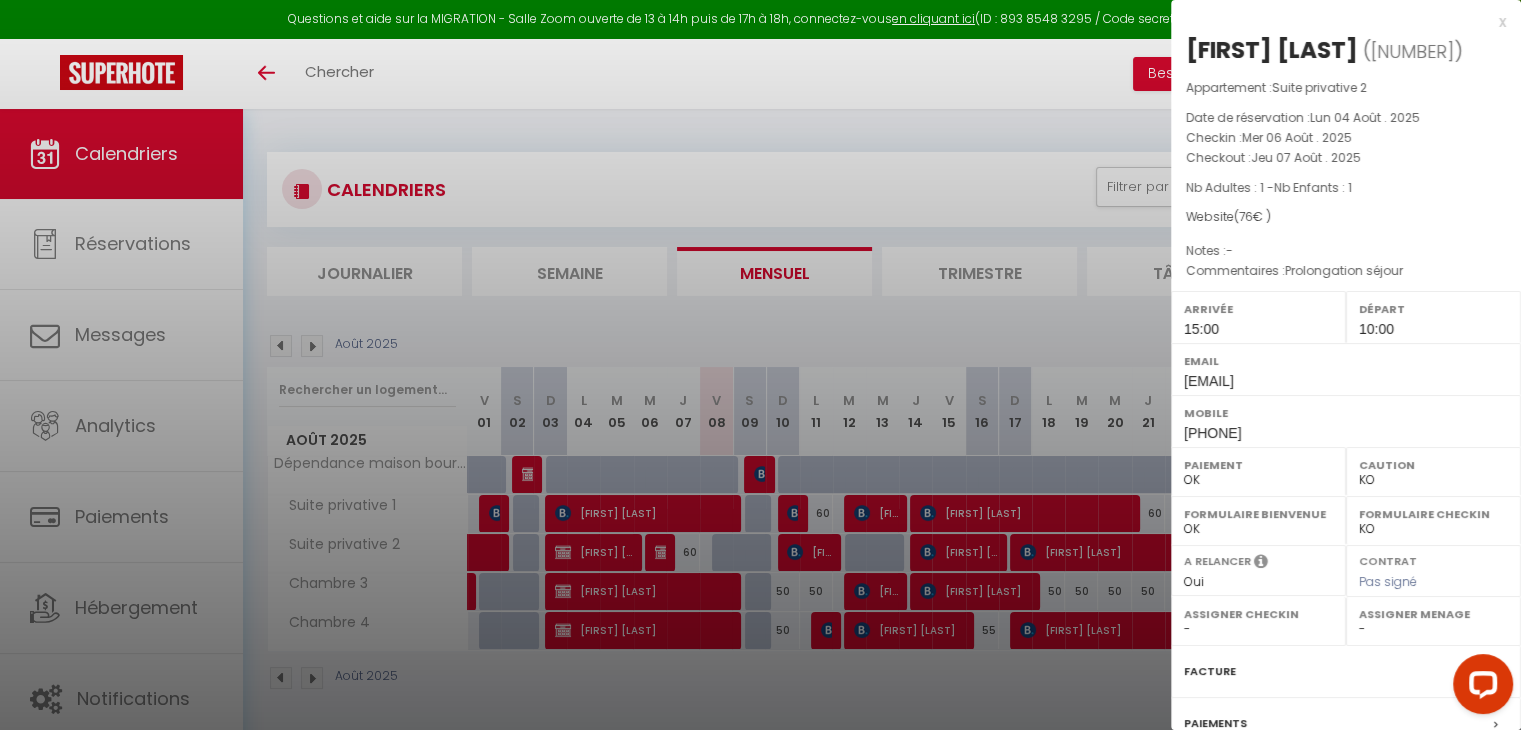 click at bounding box center [760, 365] 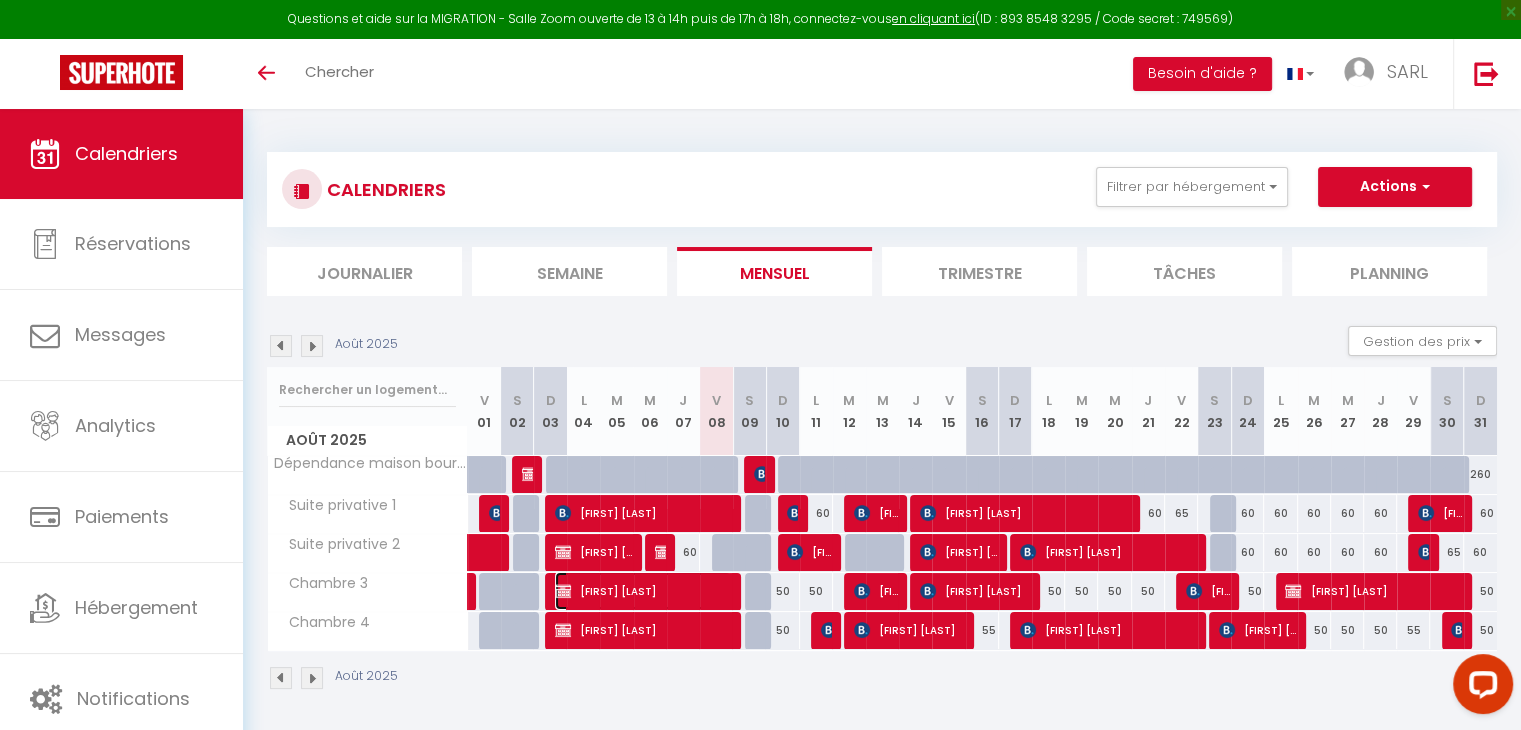 click on "[FIRST] [LAST]" at bounding box center [643, 591] 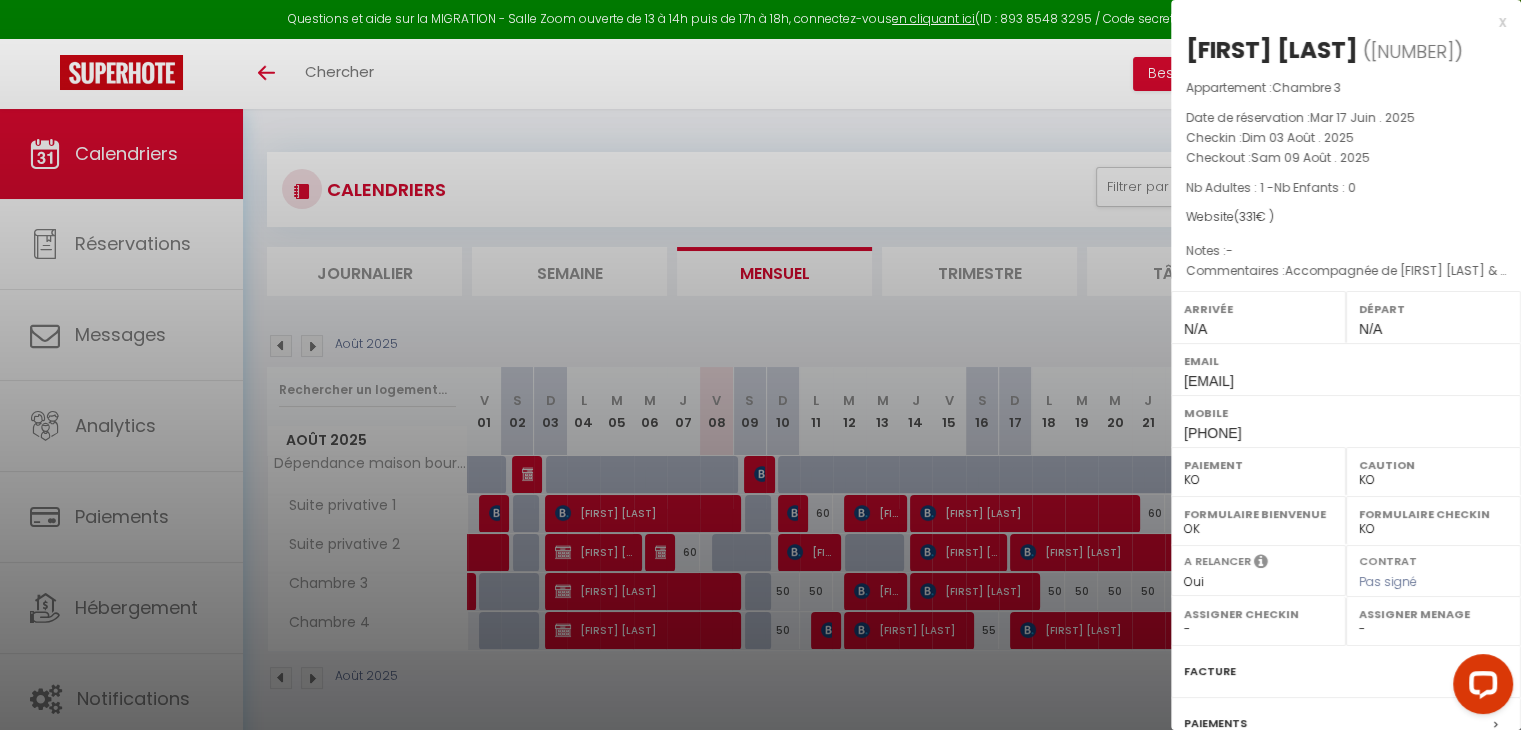 click at bounding box center (760, 365) 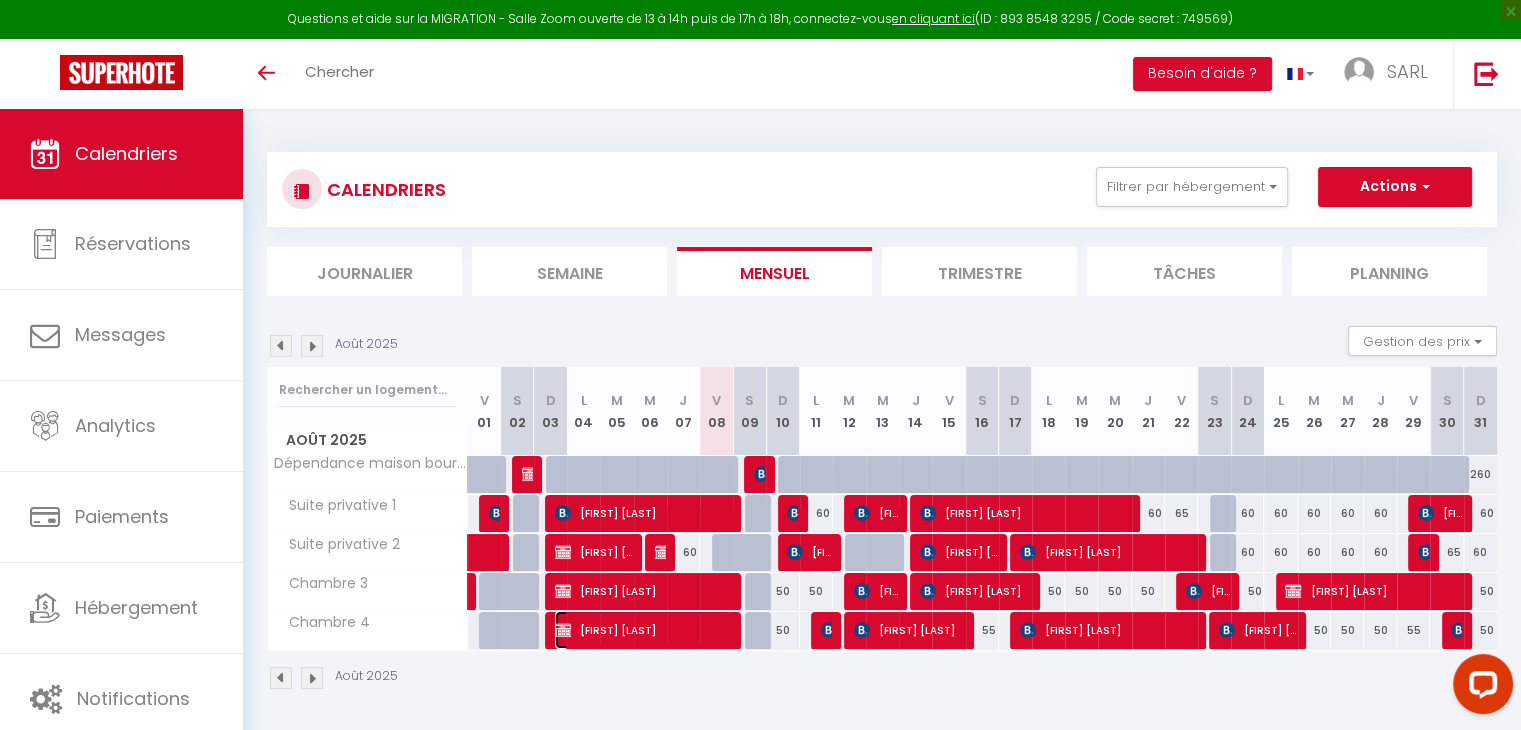 click on "[FIRST] [LAST]" at bounding box center [643, 630] 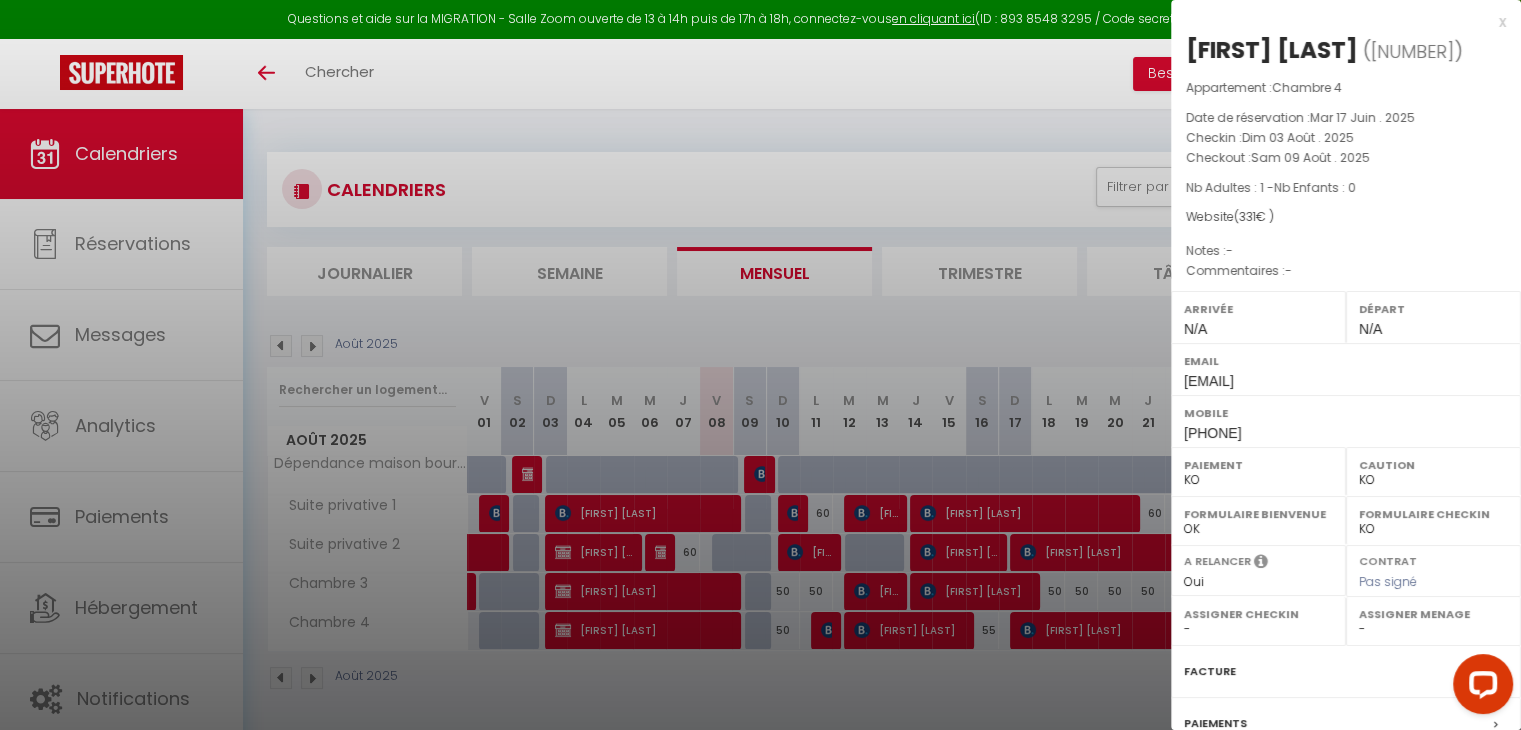 click at bounding box center [760, 365] 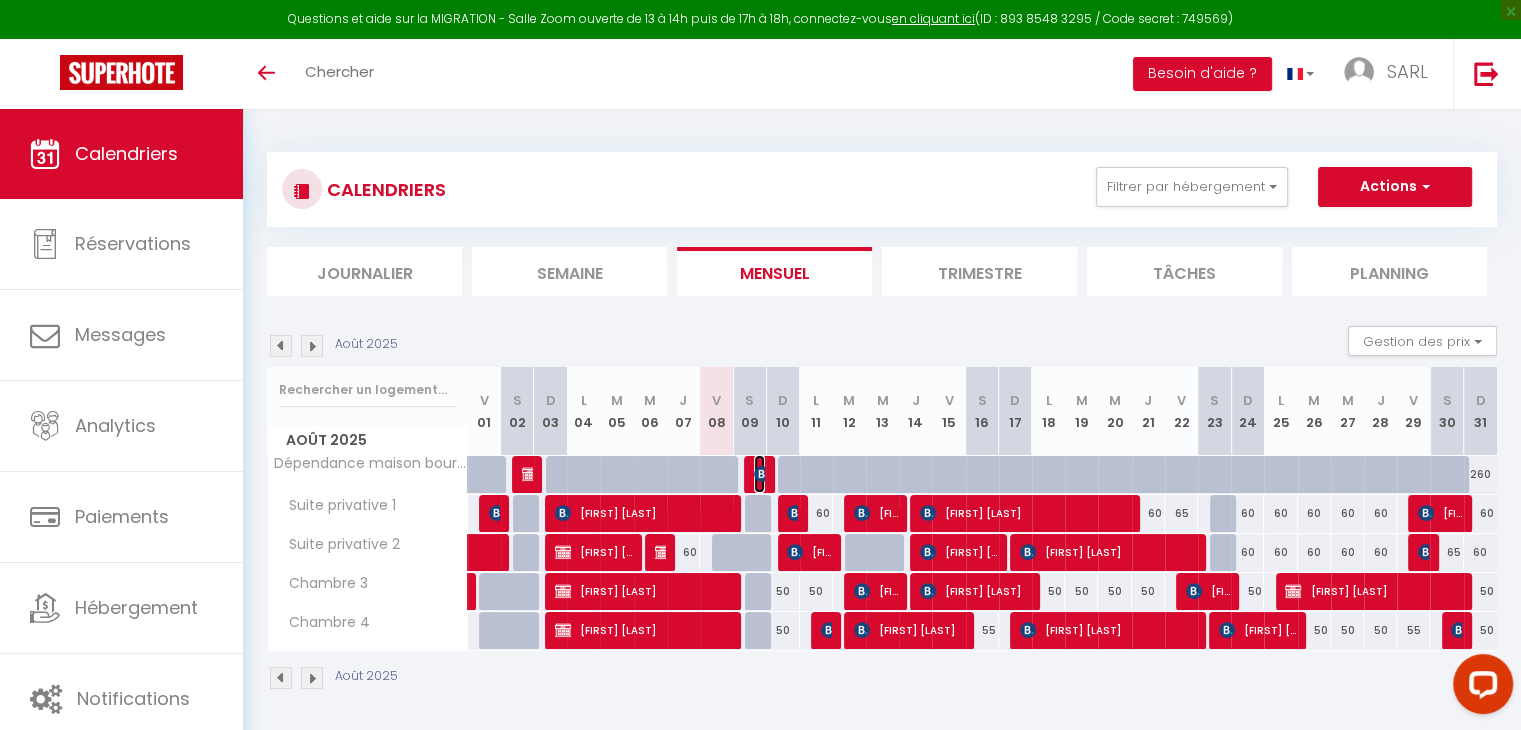click at bounding box center (762, 474) 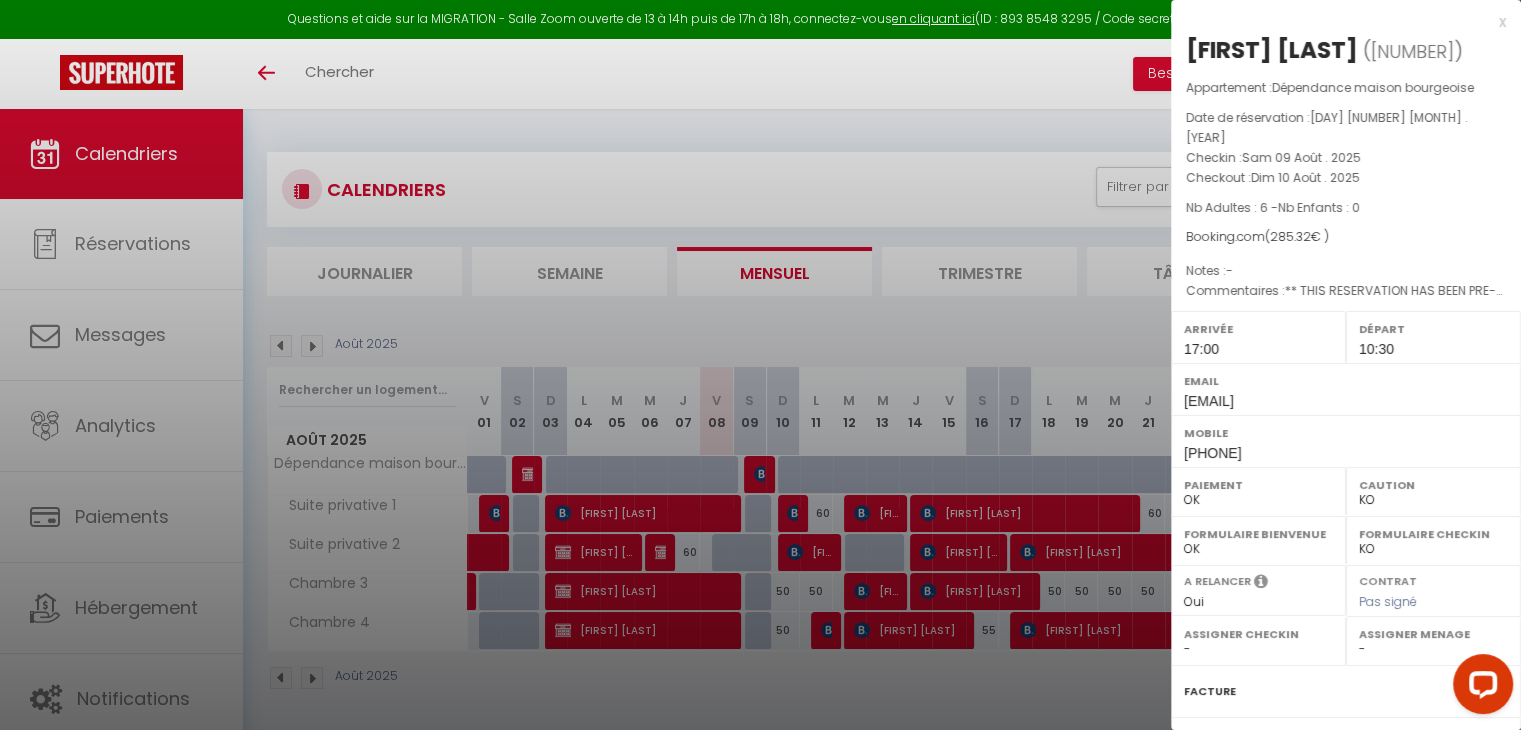 click at bounding box center [760, 365] 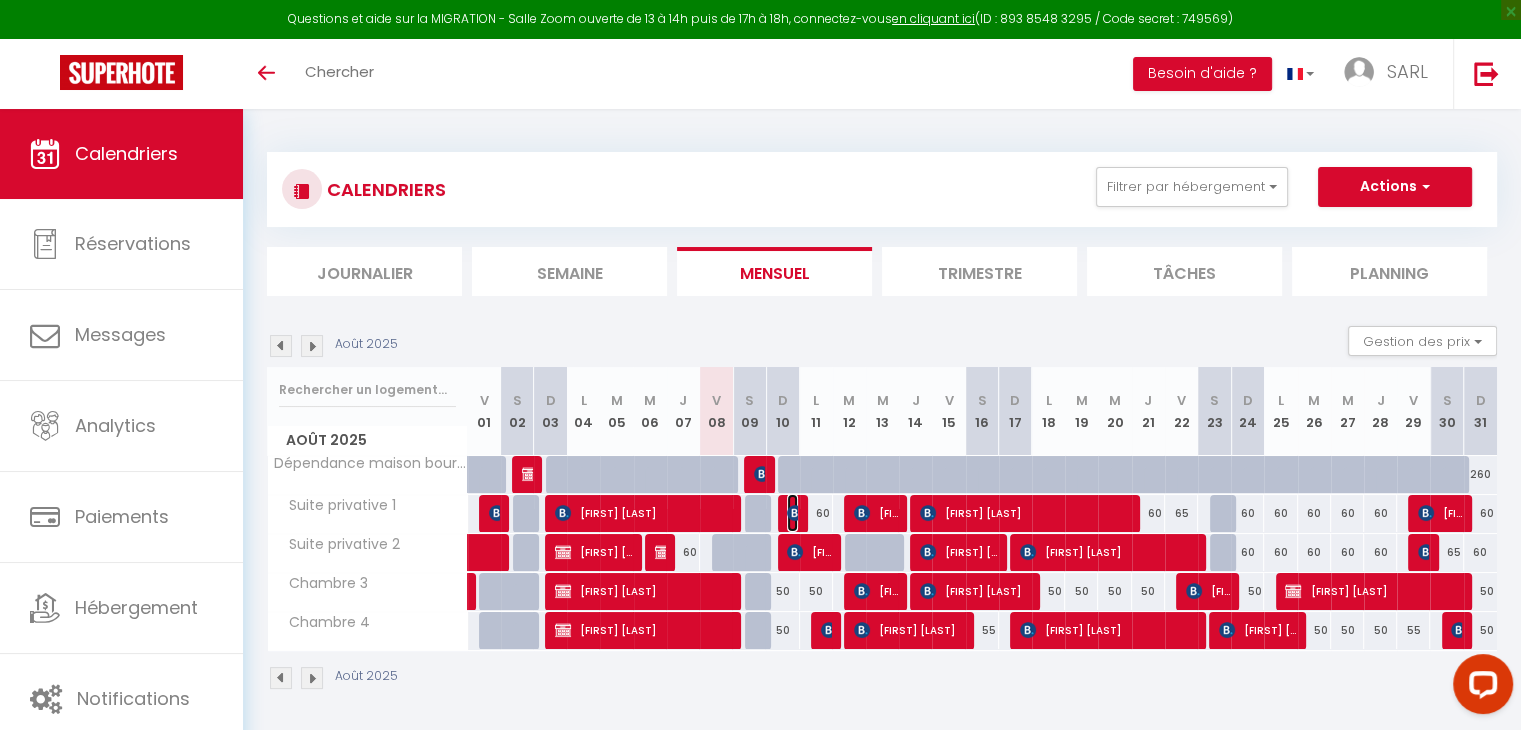 click at bounding box center [795, 513] 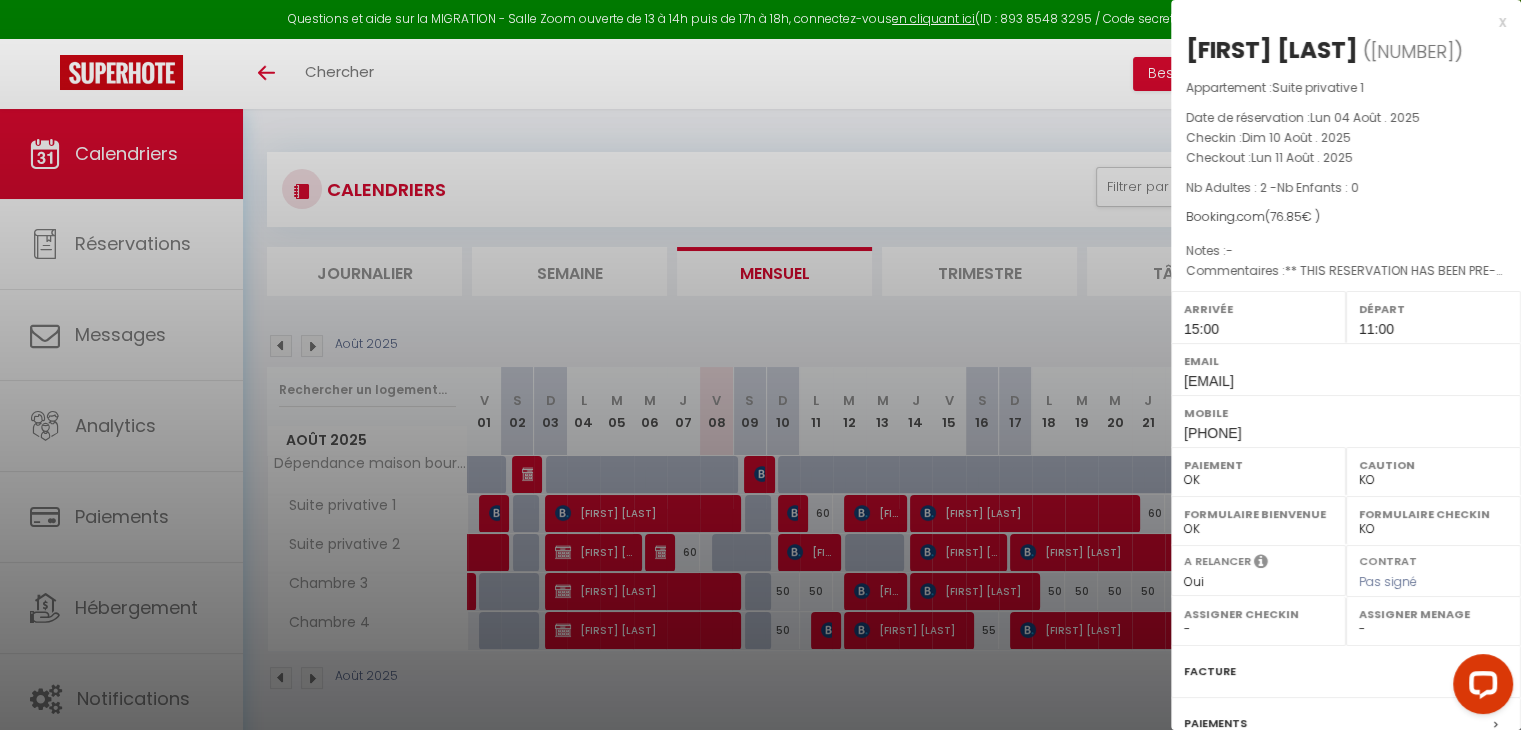 click at bounding box center (760, 365) 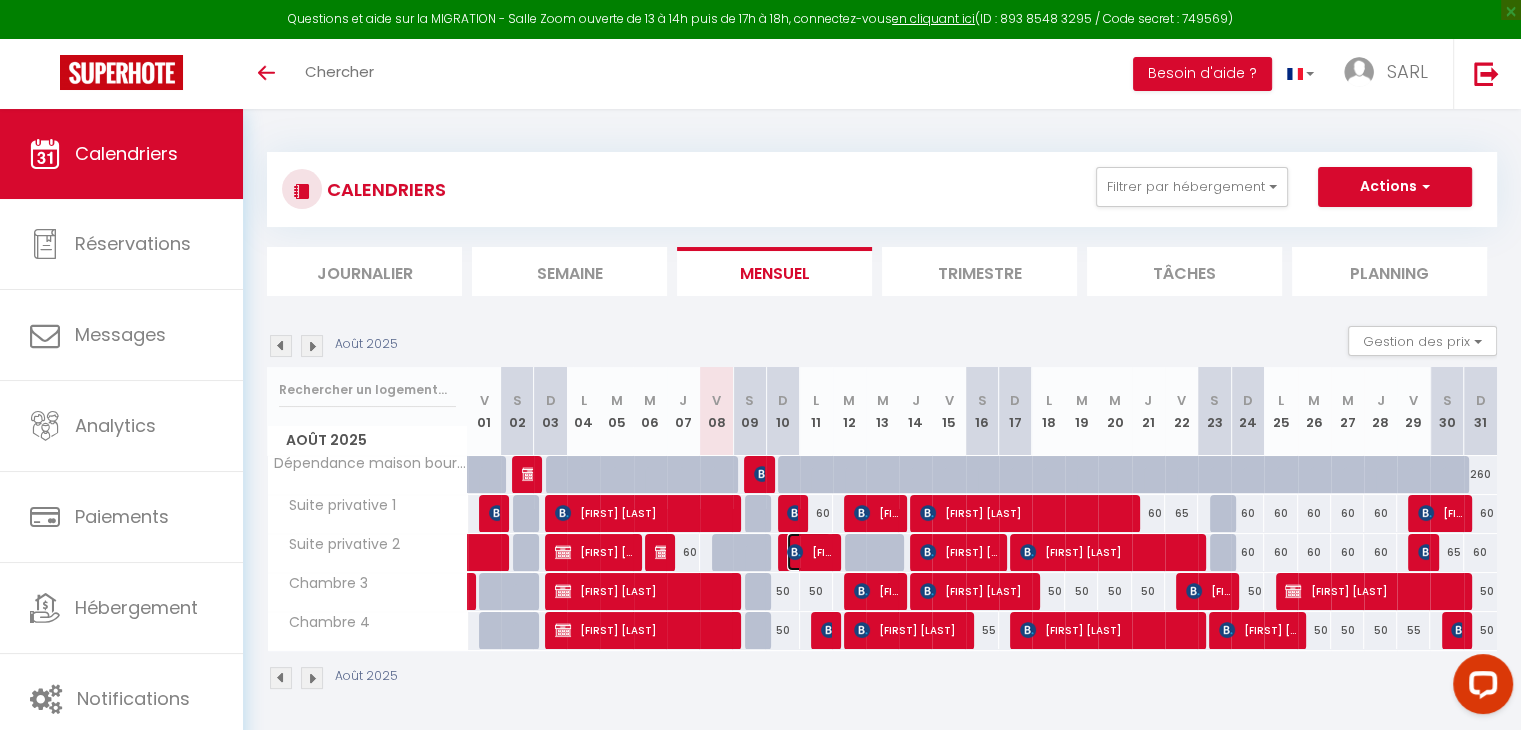 click at bounding box center (795, 552) 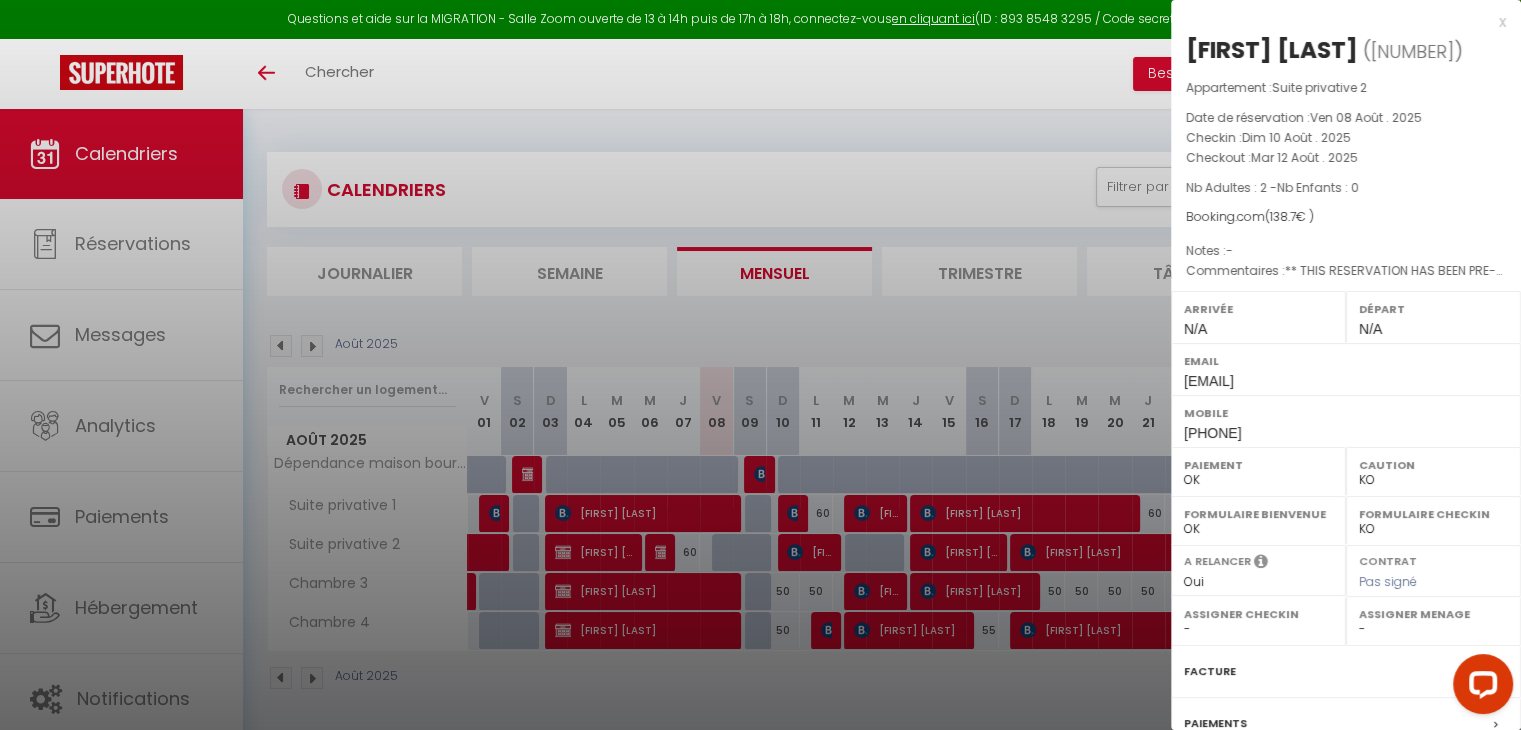 click at bounding box center [760, 365] 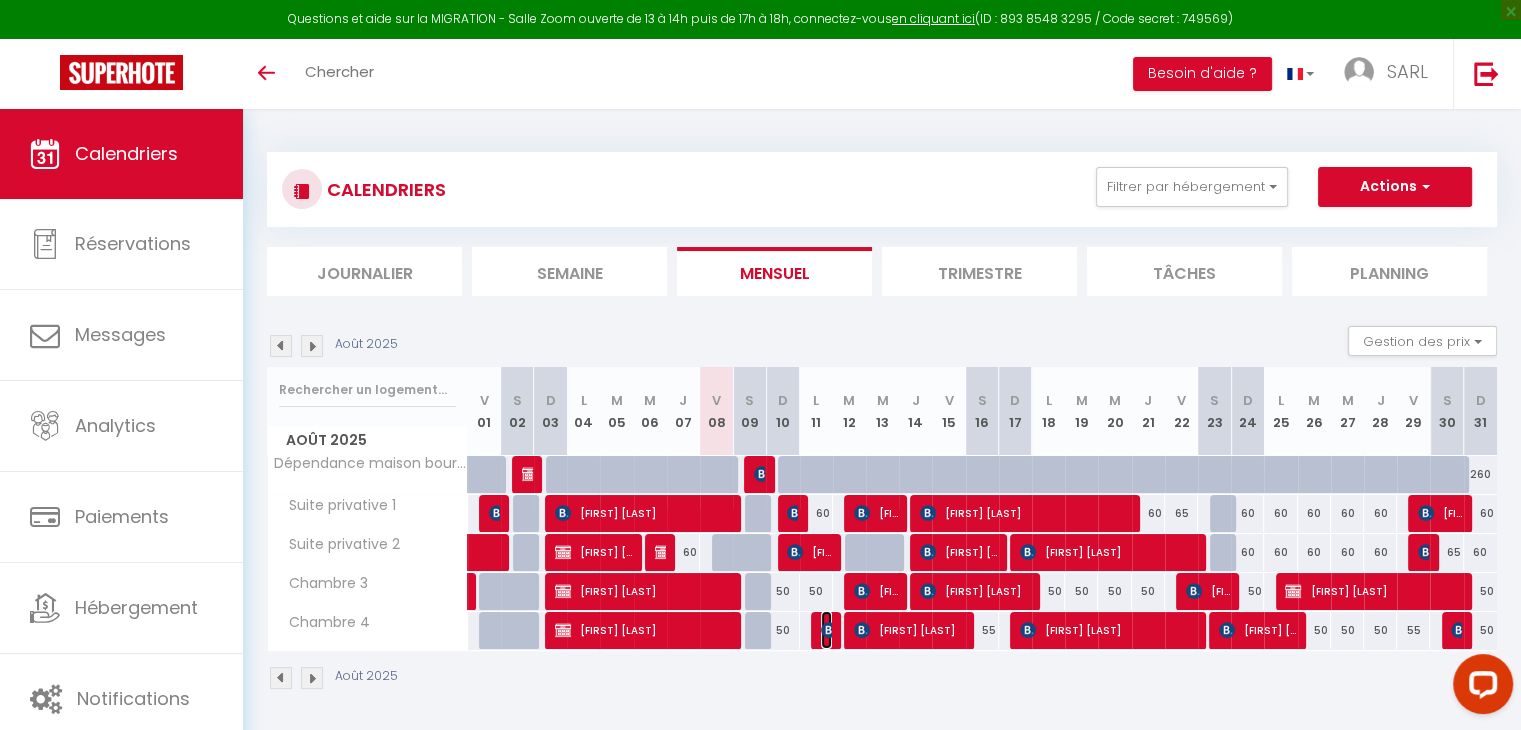 click at bounding box center (829, 630) 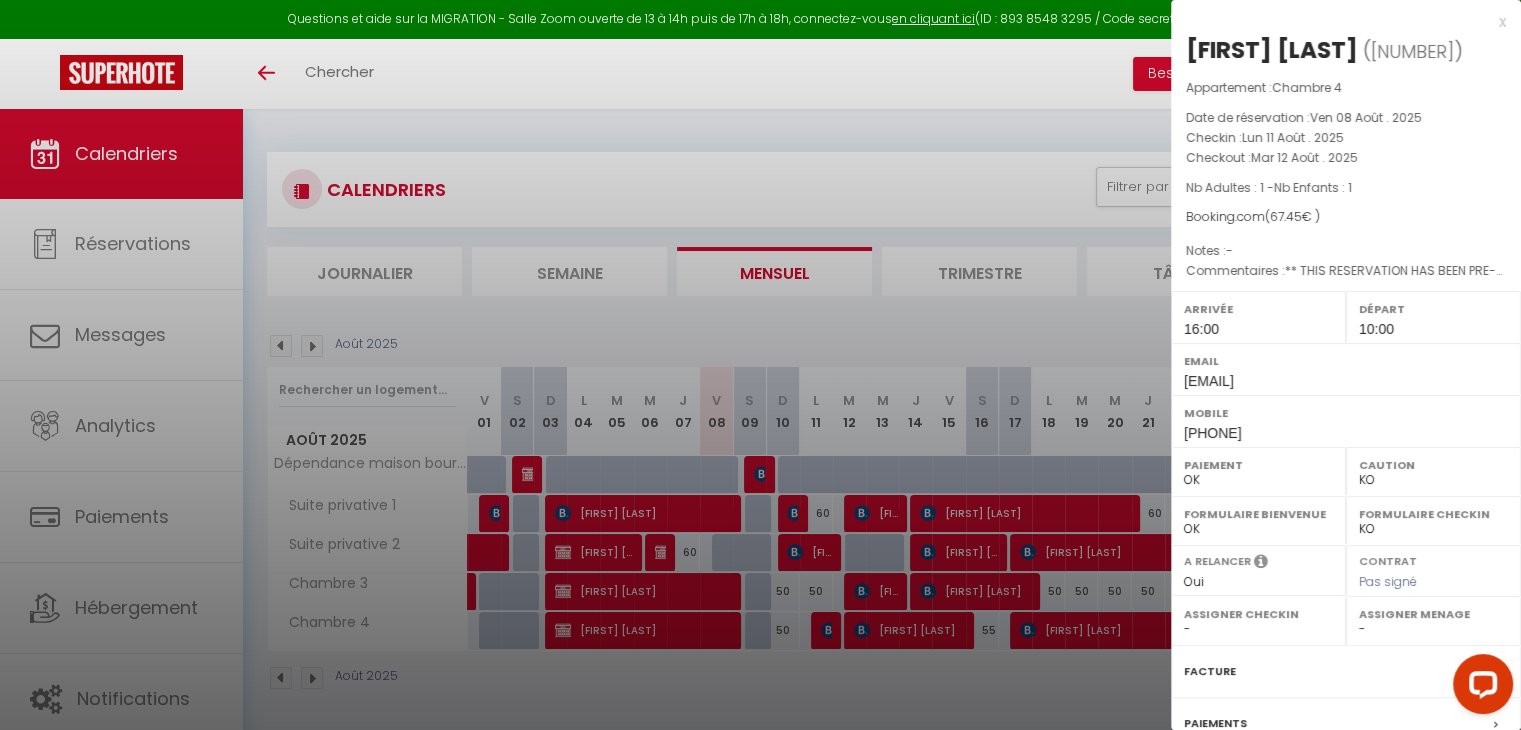 click at bounding box center (760, 365) 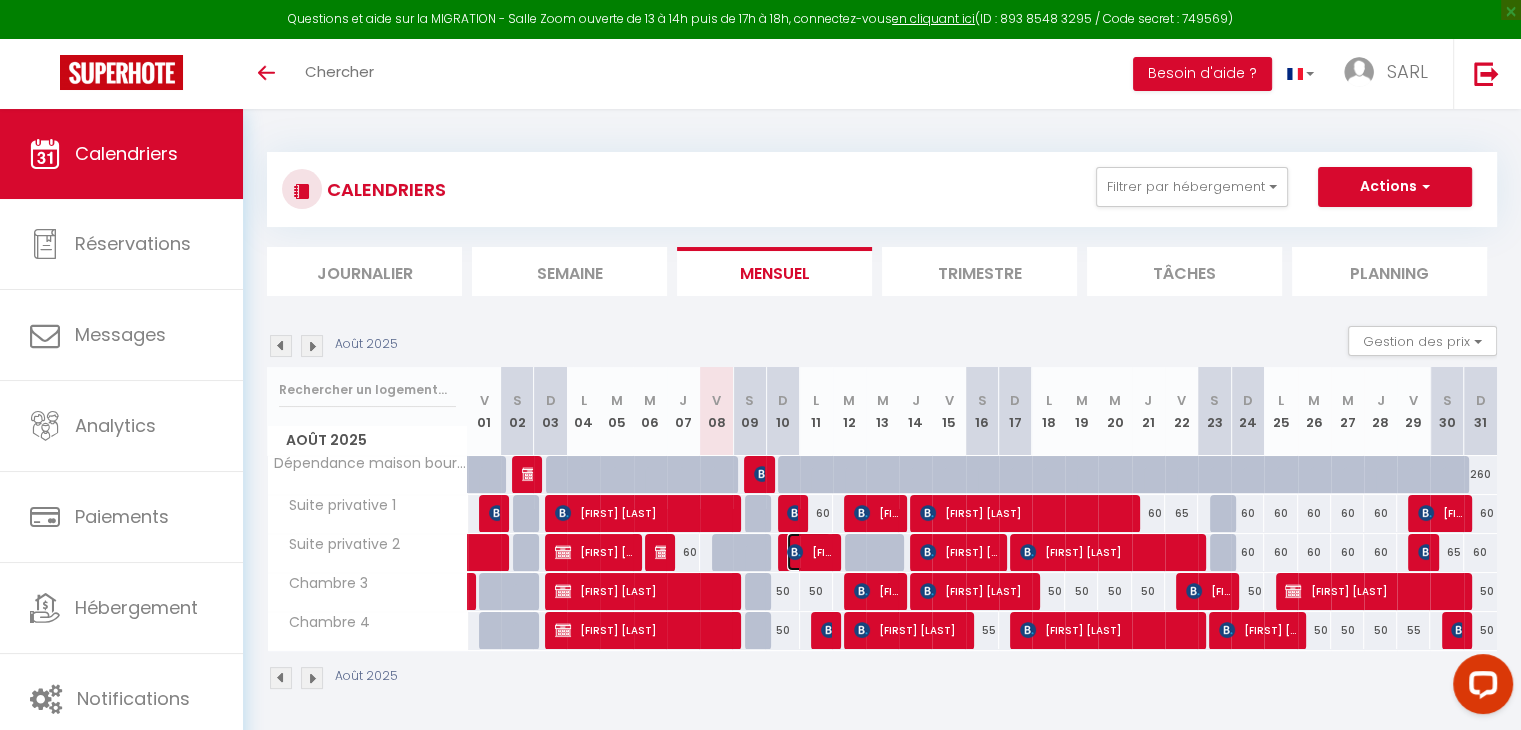 click on "[FIRST] [LAST]" at bounding box center [809, 552] 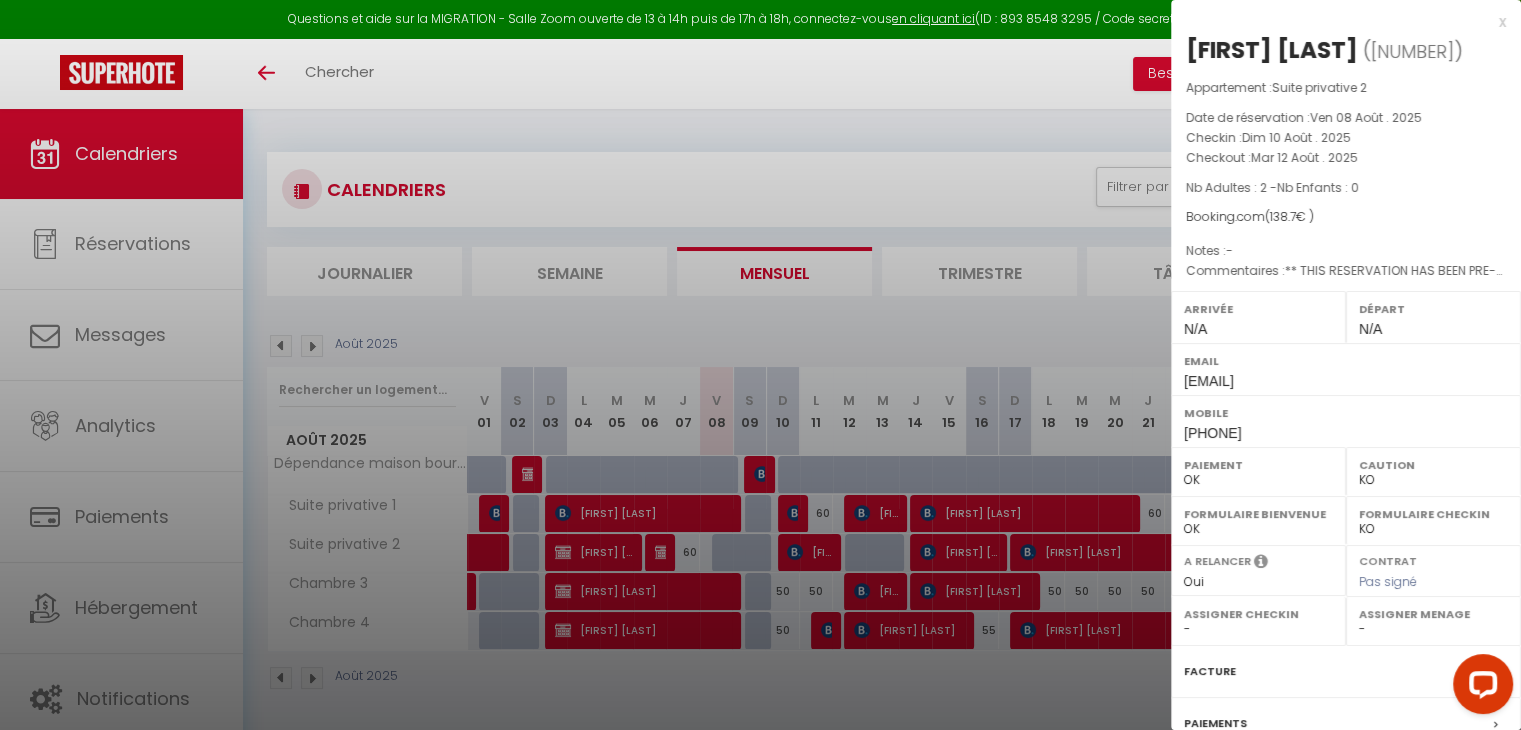 click at bounding box center (760, 365) 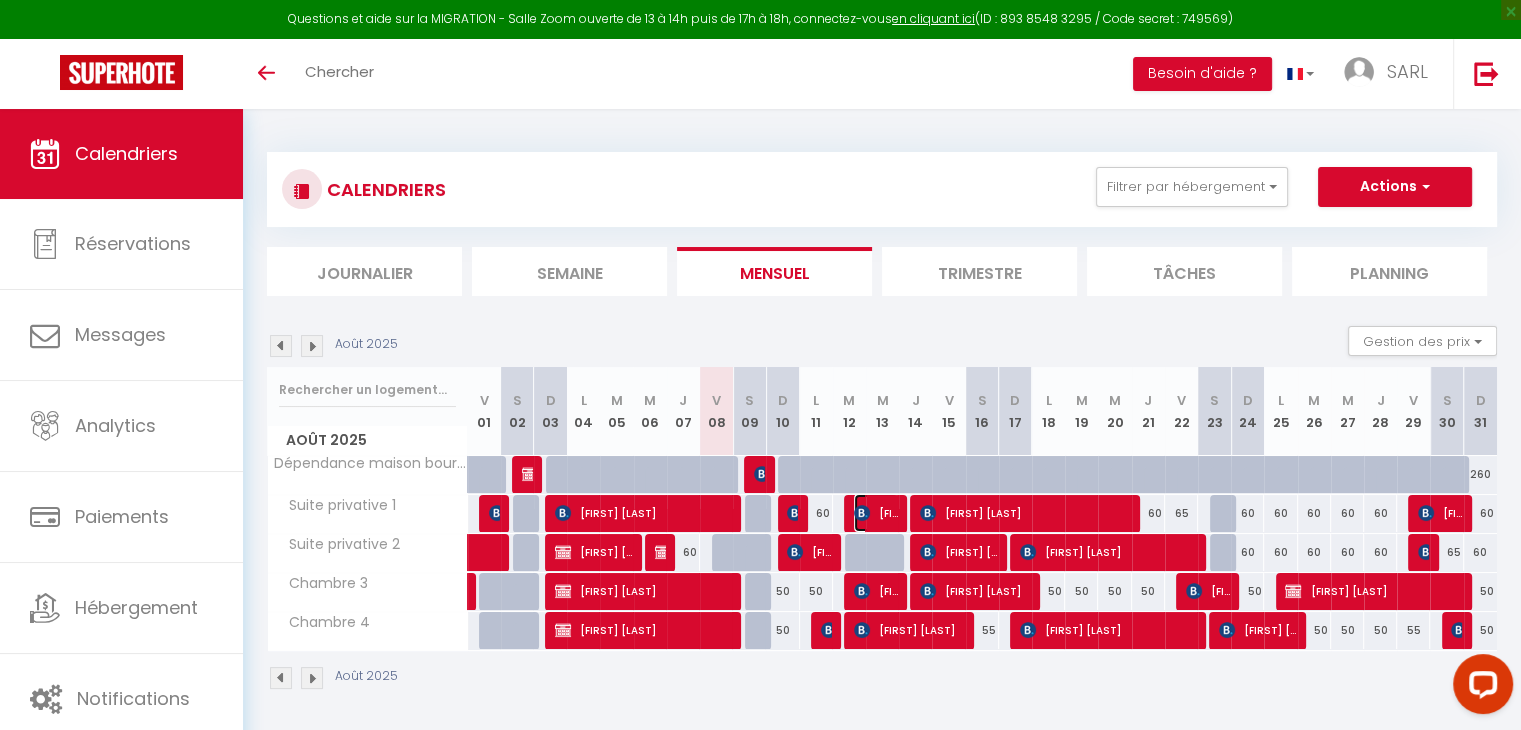 click on "[FIRST] [LAST]" at bounding box center [876, 513] 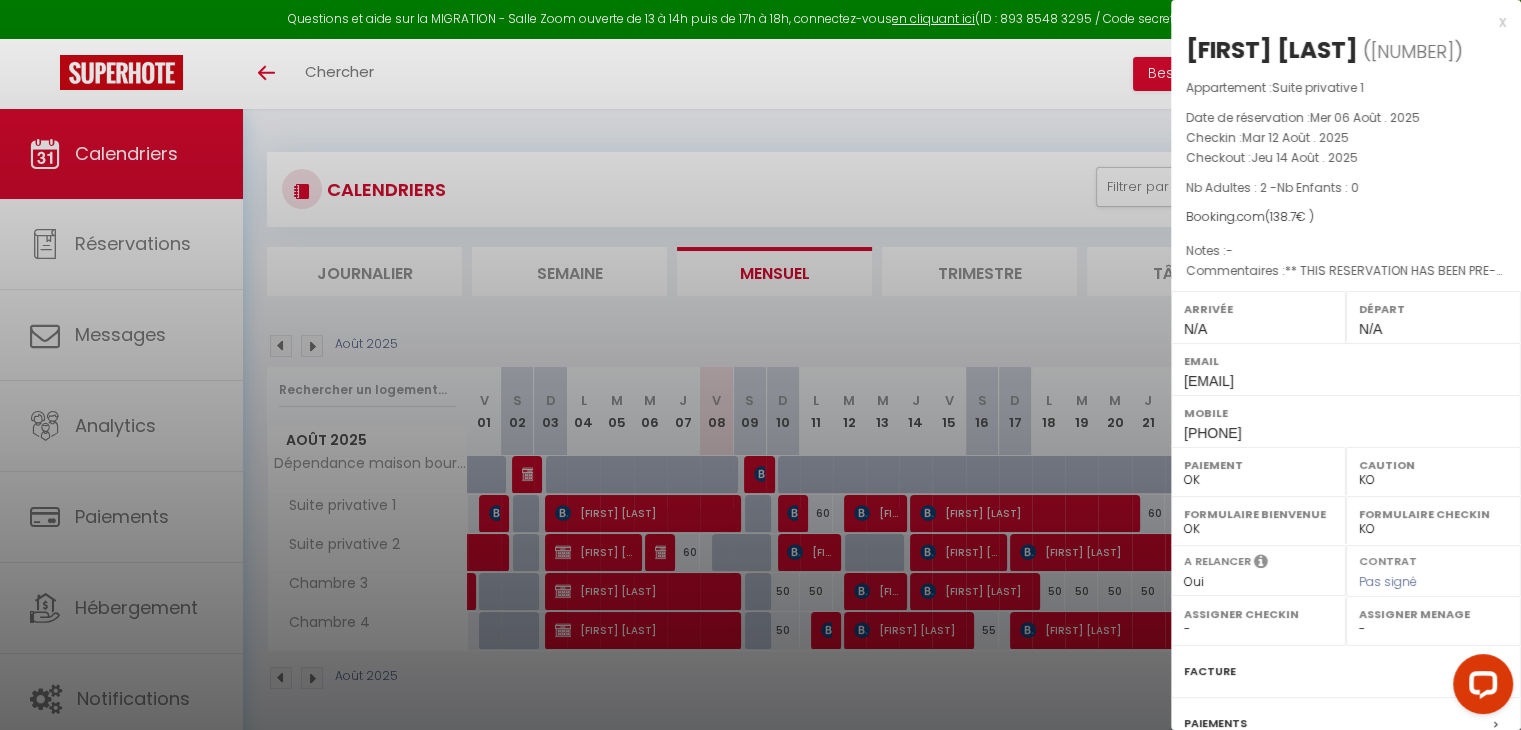 click at bounding box center [760, 365] 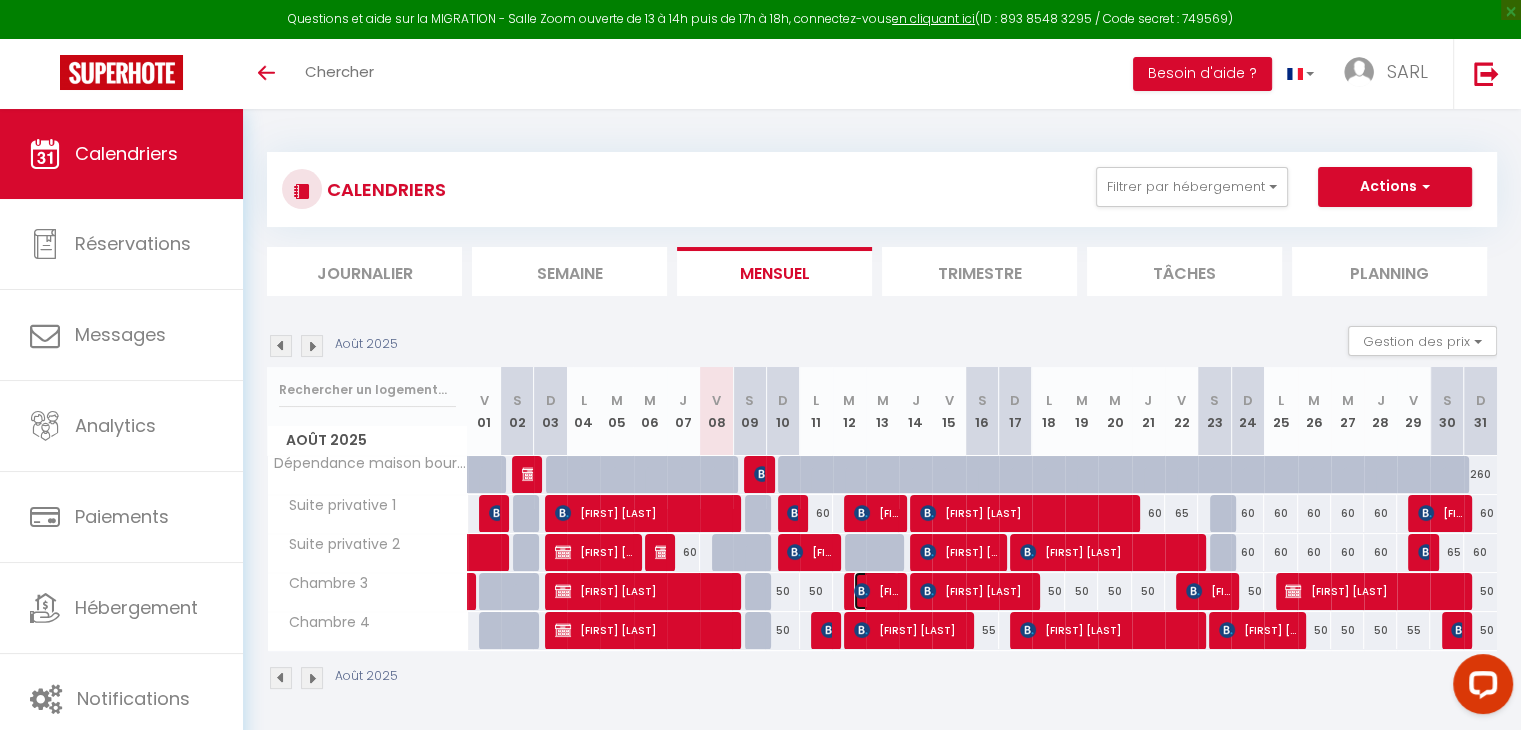 click at bounding box center (862, 591) 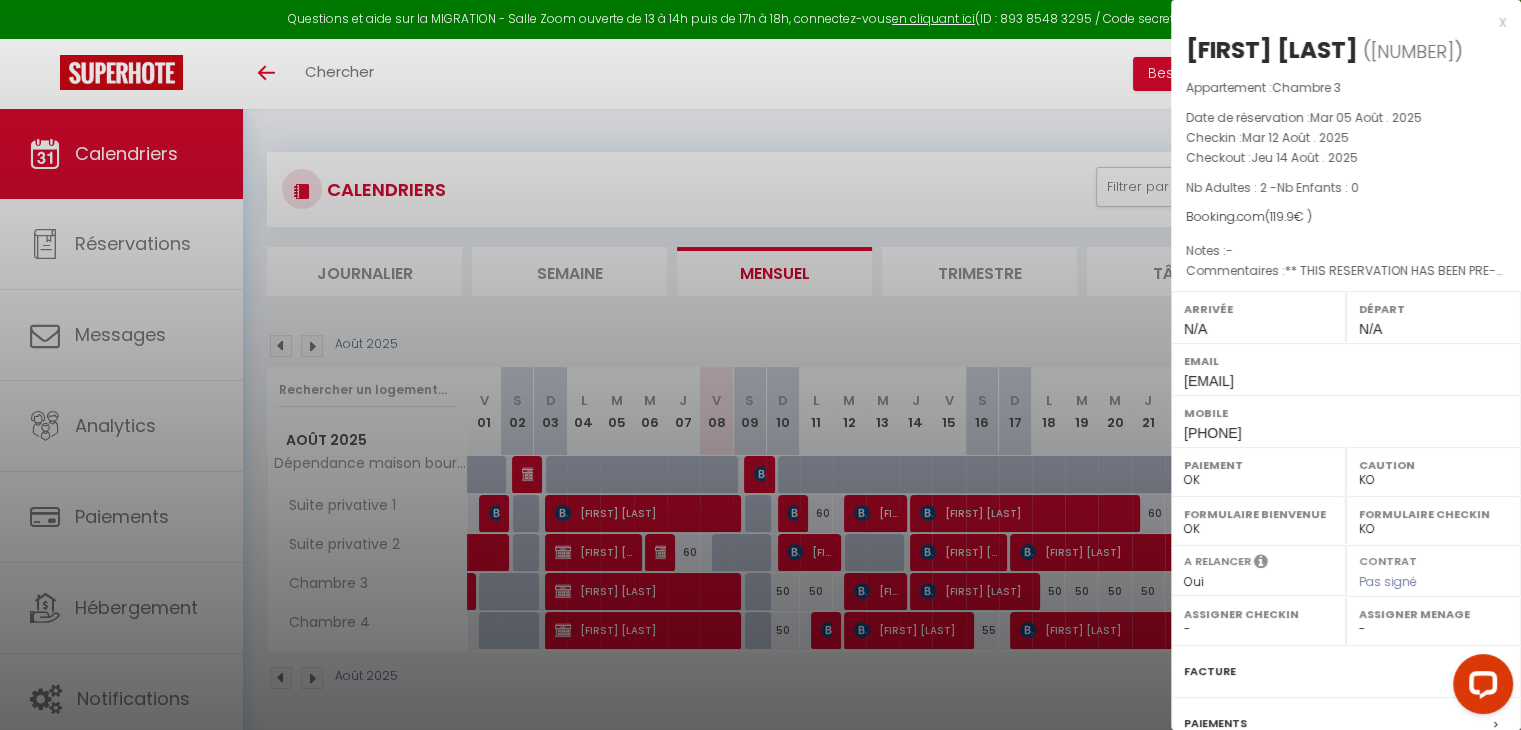 click at bounding box center (760, 365) 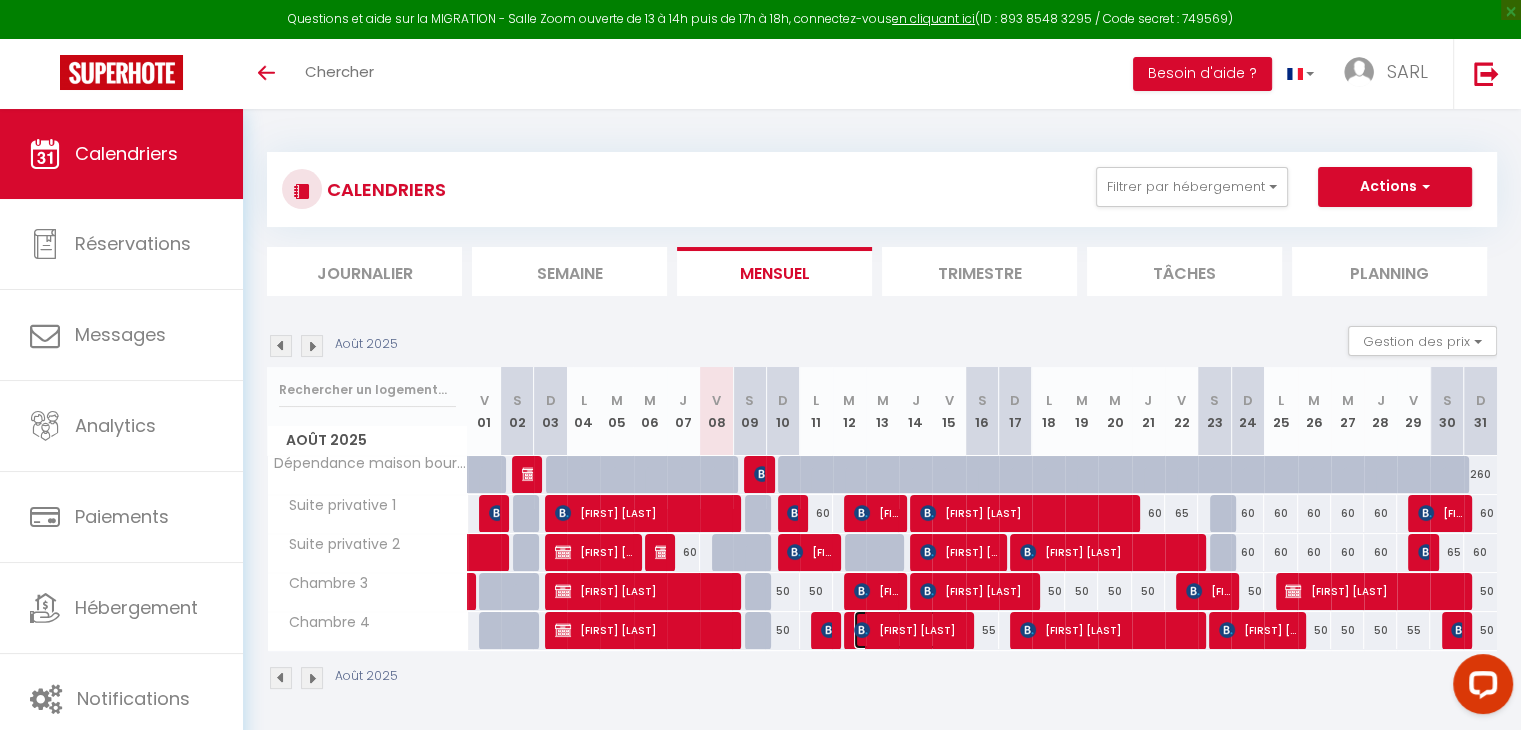 click on "[FIRST] [LAST]" at bounding box center (909, 630) 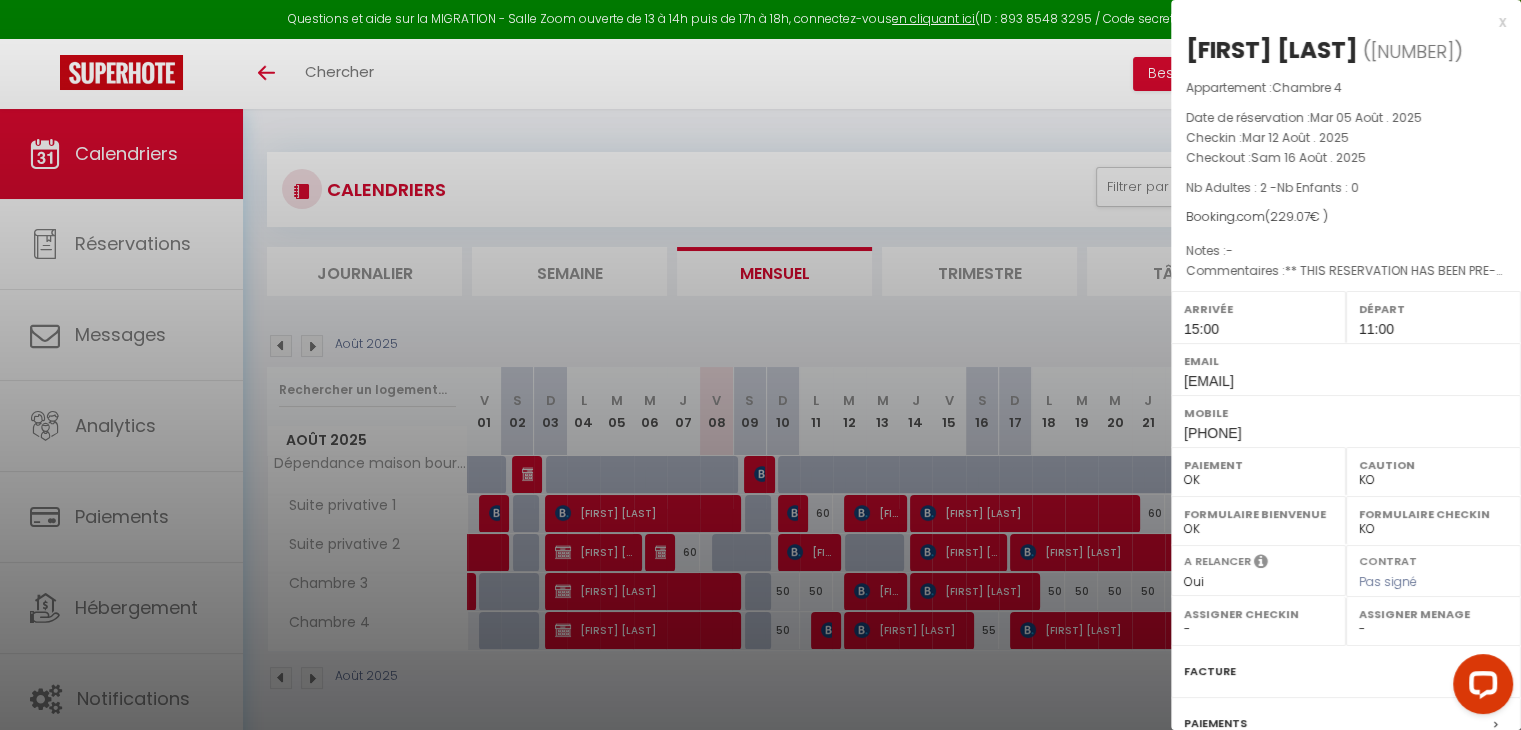 click at bounding box center [760, 365] 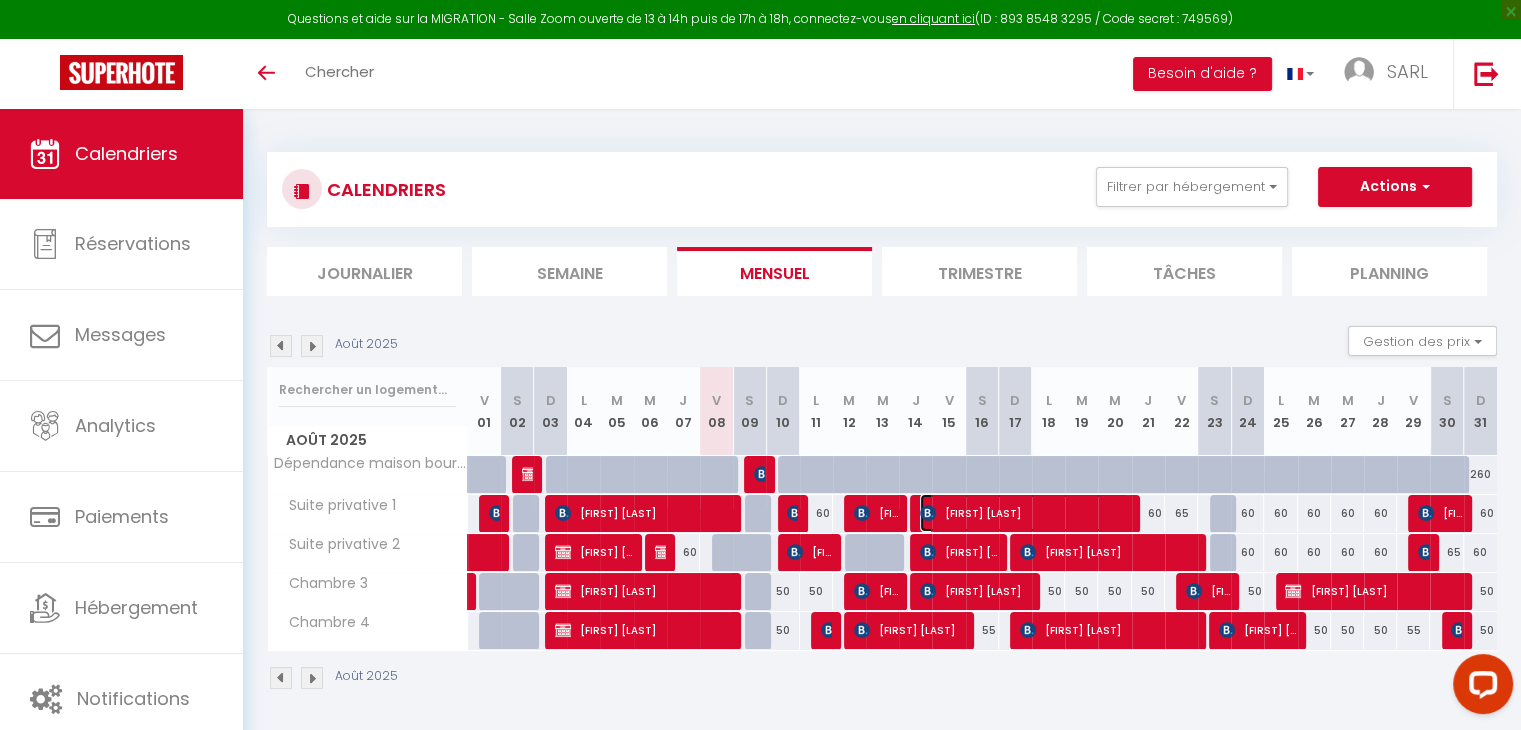 click on "[FIRST] [LAST]" at bounding box center [1024, 513] 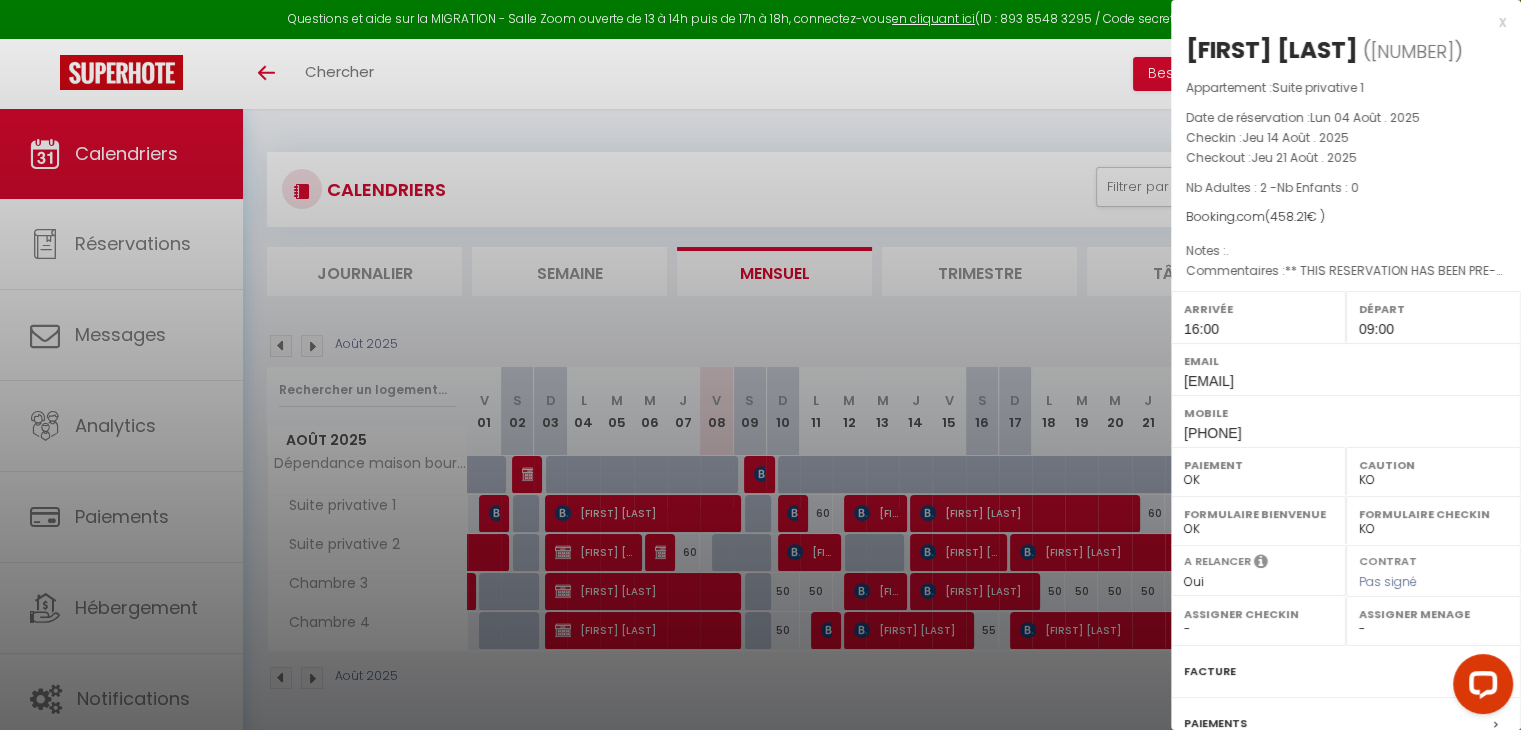 click at bounding box center (760, 365) 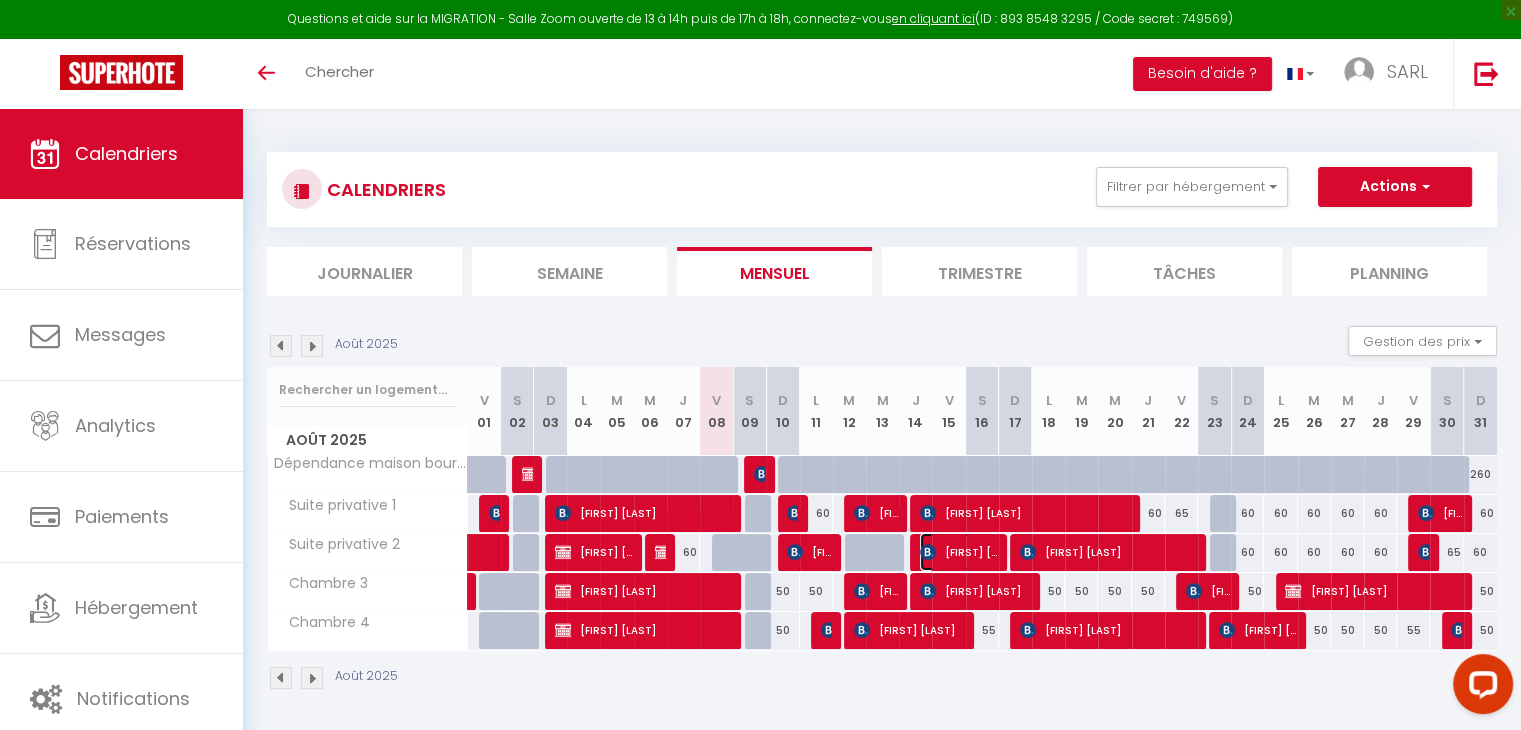 click on "[FIRST] [LAST]" at bounding box center [958, 552] 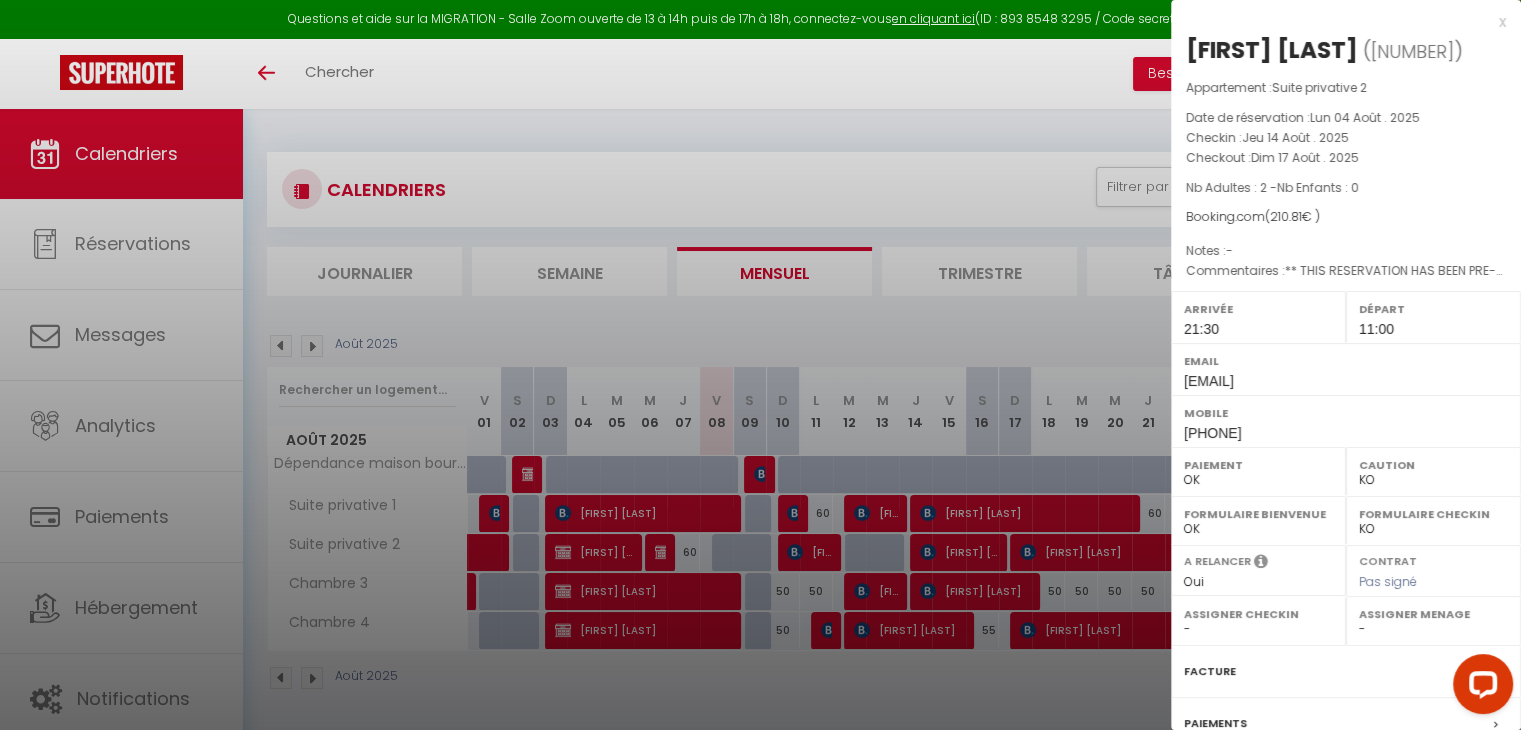 click at bounding box center (760, 365) 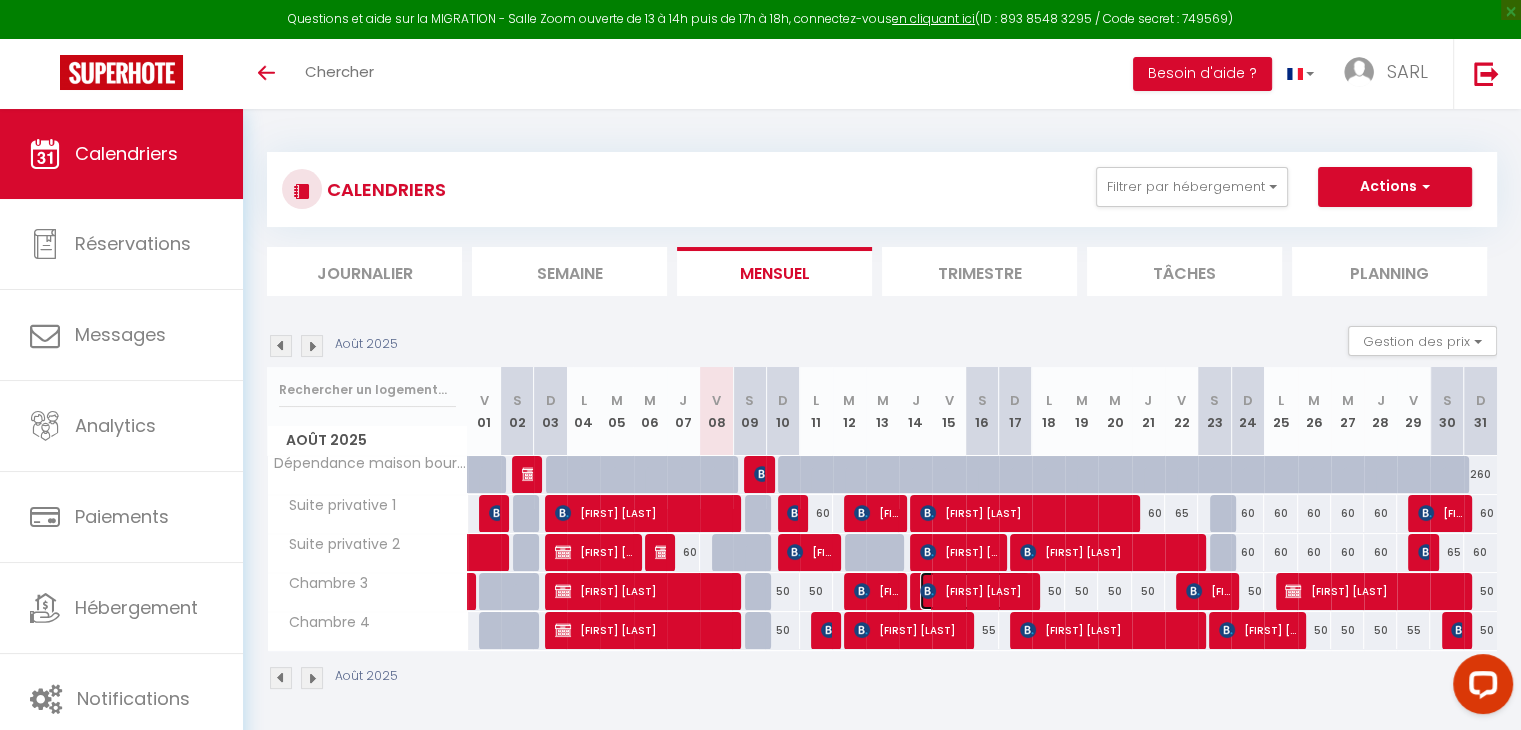 click on "[FIRST] [LAST]" at bounding box center (975, 591) 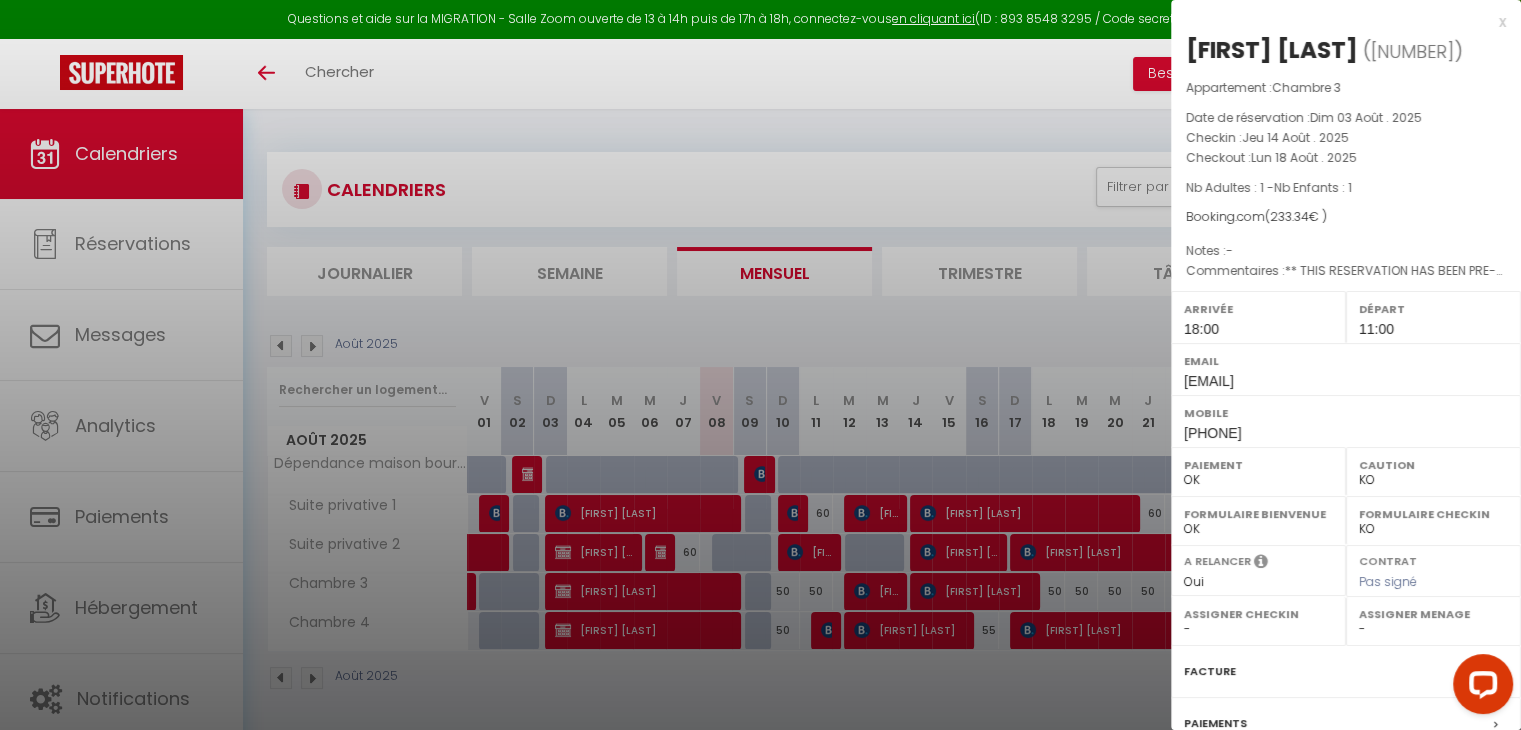click at bounding box center (760, 365) 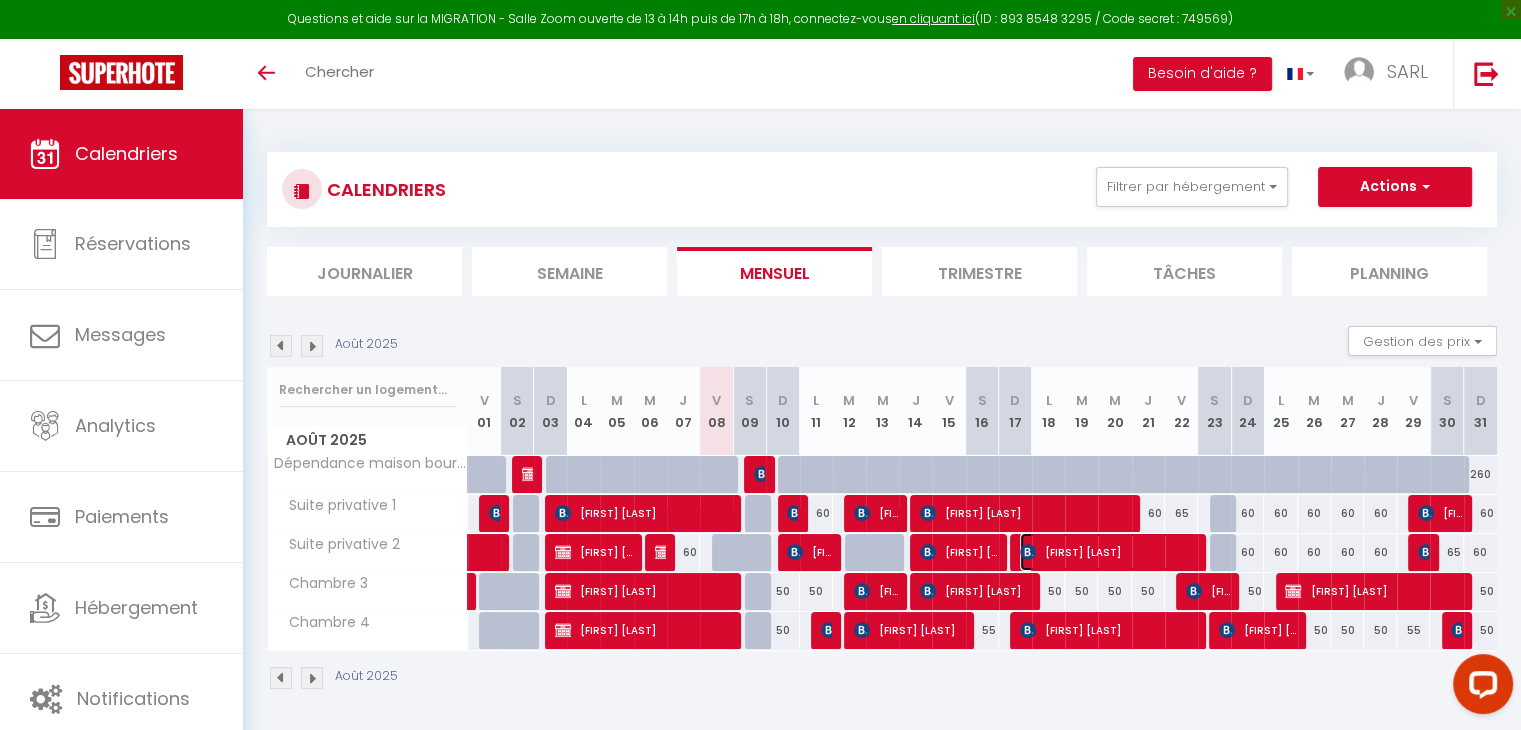 click at bounding box center [1028, 552] 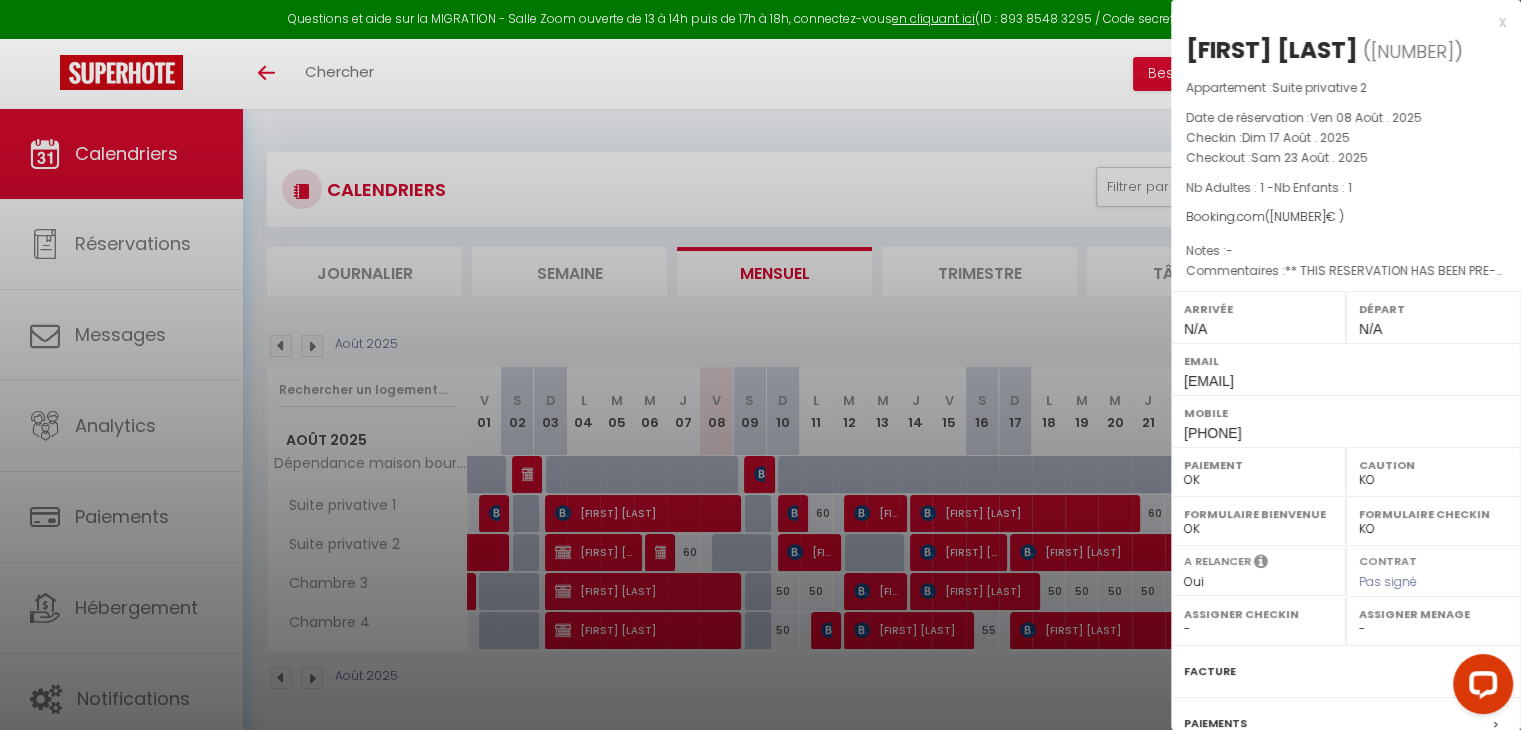 click at bounding box center (760, 365) 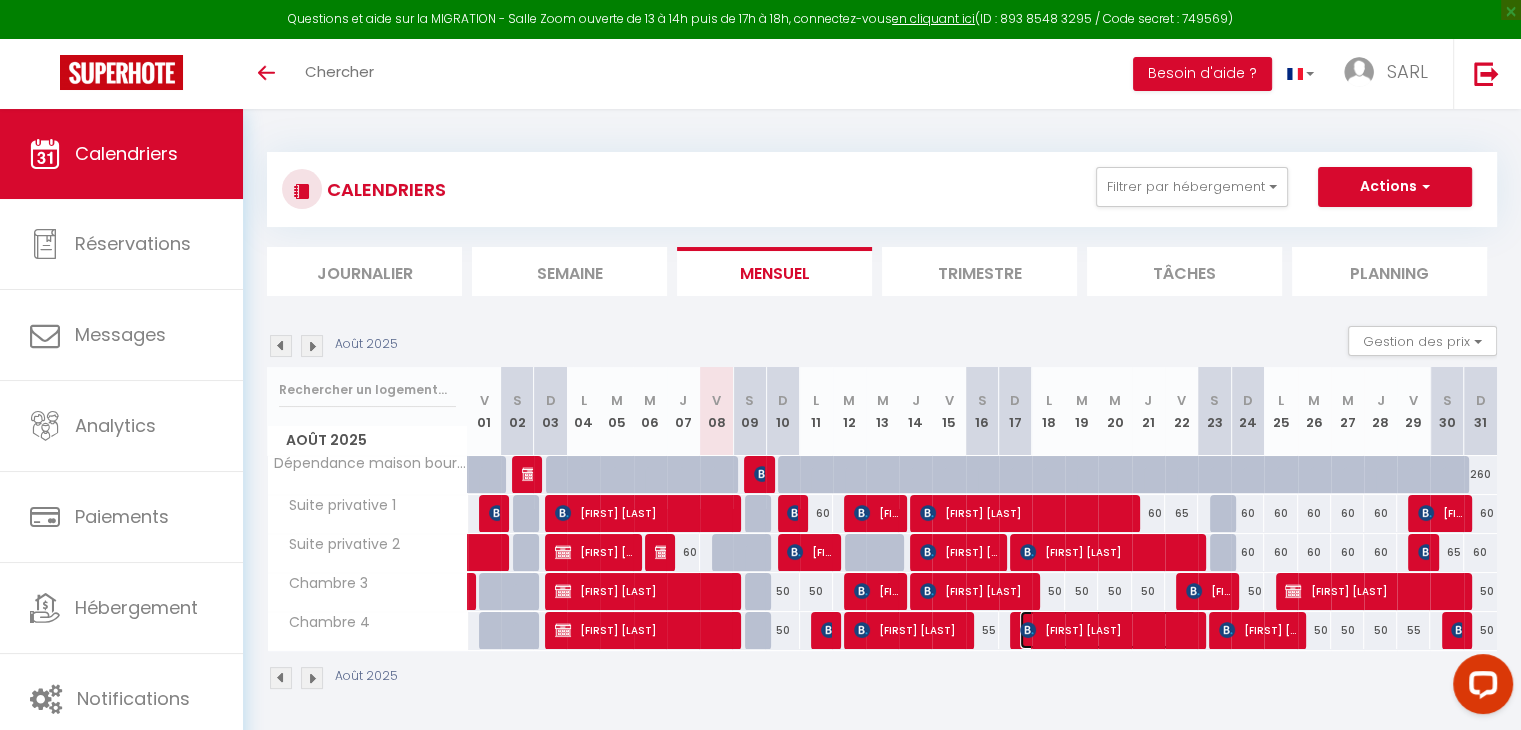 click on "[FIRST] [LAST]" at bounding box center [1108, 630] 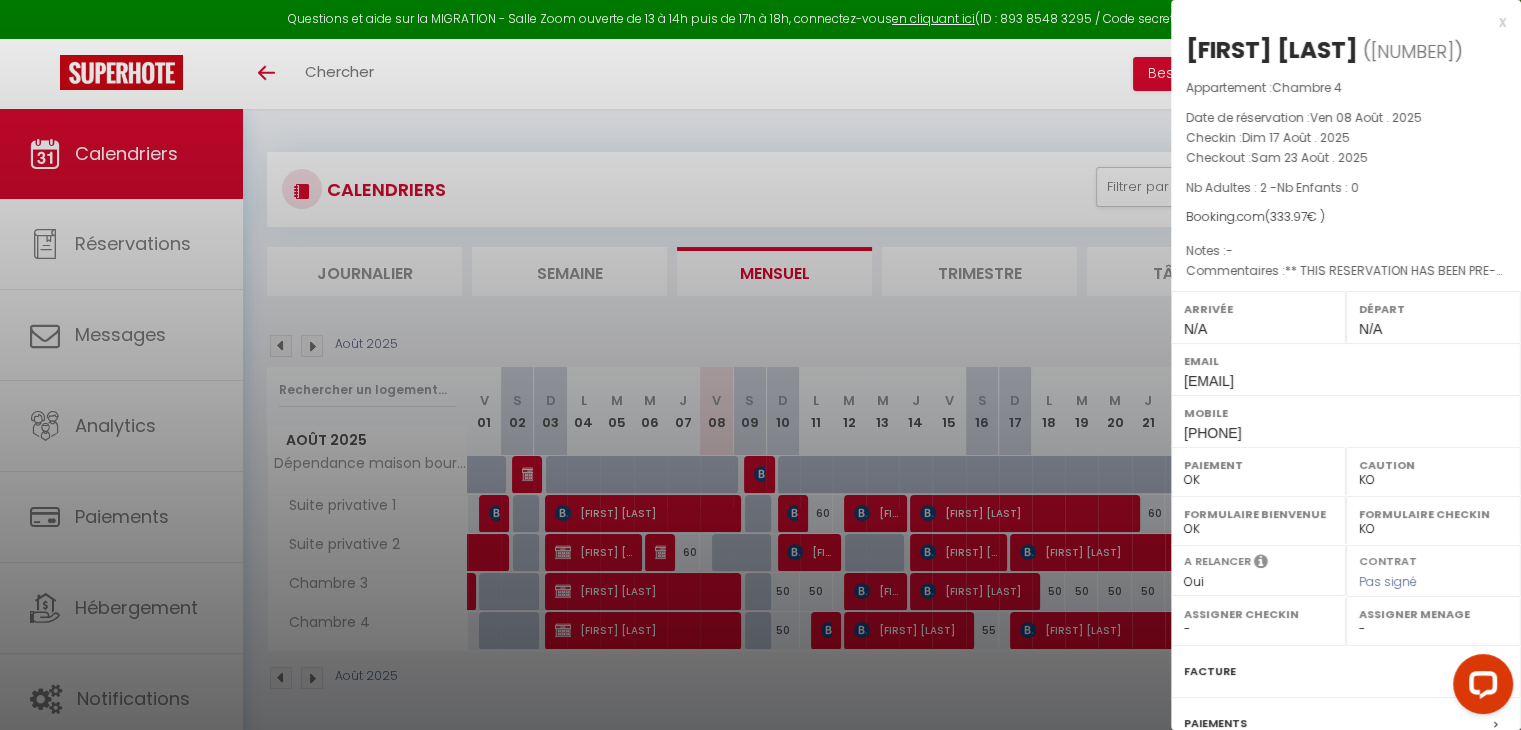 click at bounding box center (760, 365) 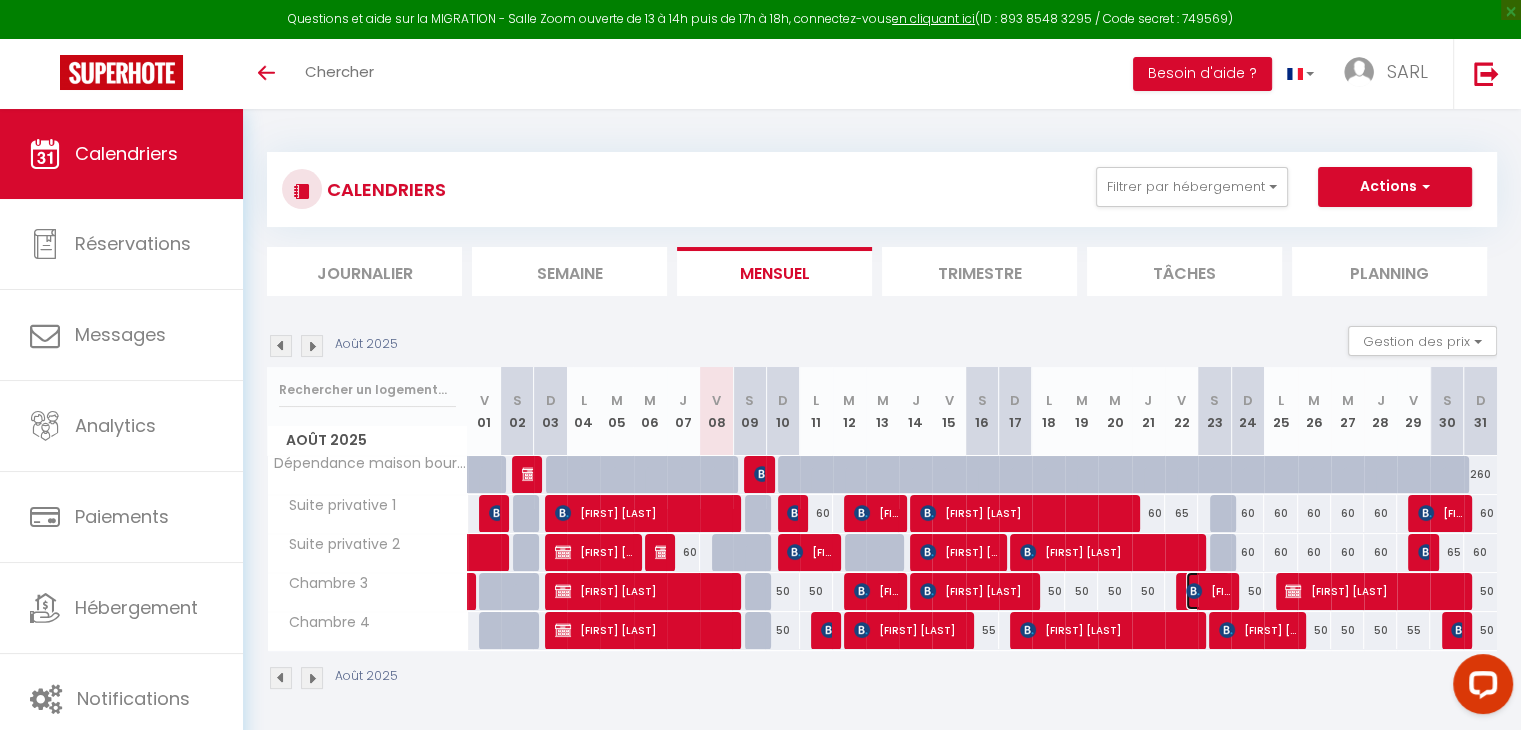 click at bounding box center [1194, 591] 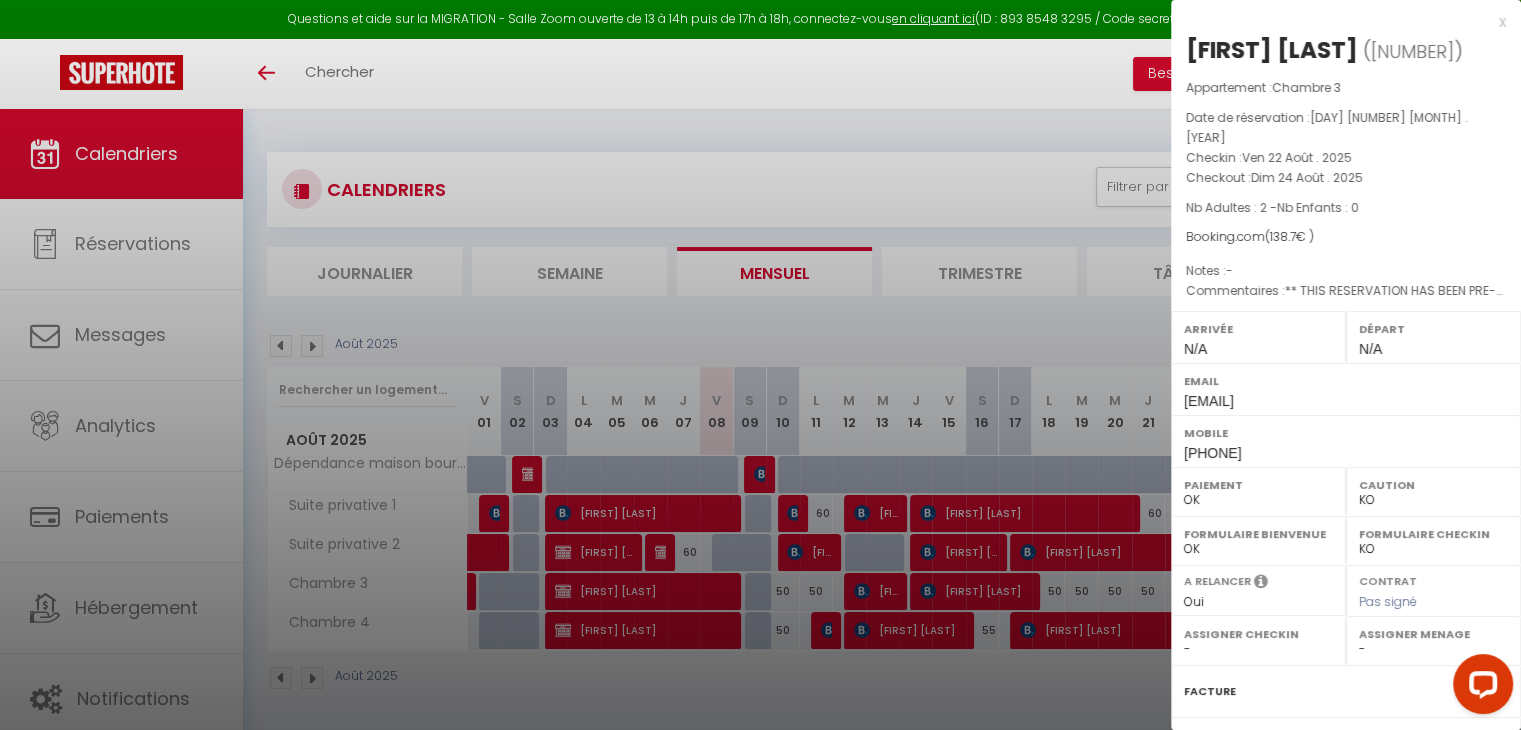click at bounding box center [760, 365] 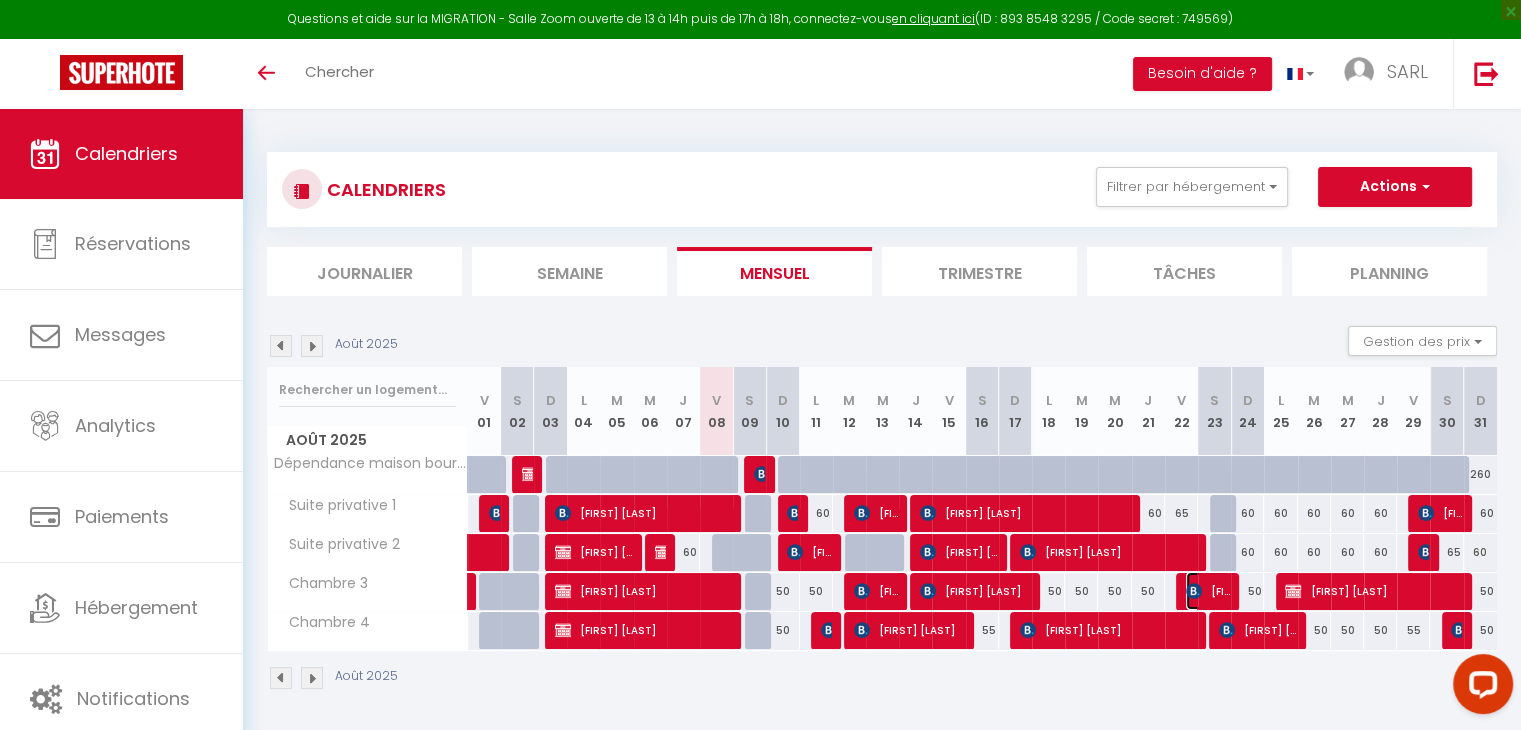 click on "[FIRST] [LAST]" at bounding box center [1208, 591] 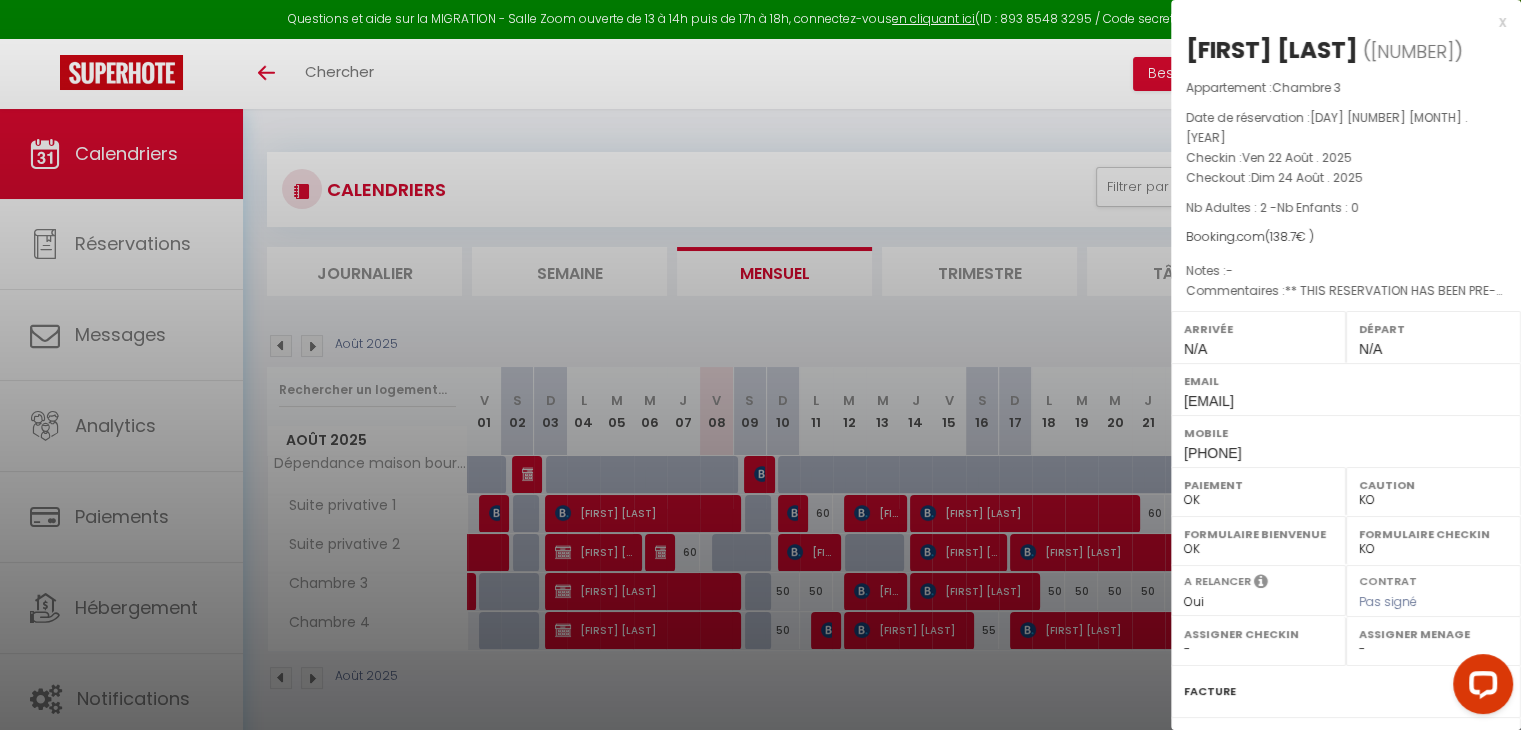 click at bounding box center [760, 365] 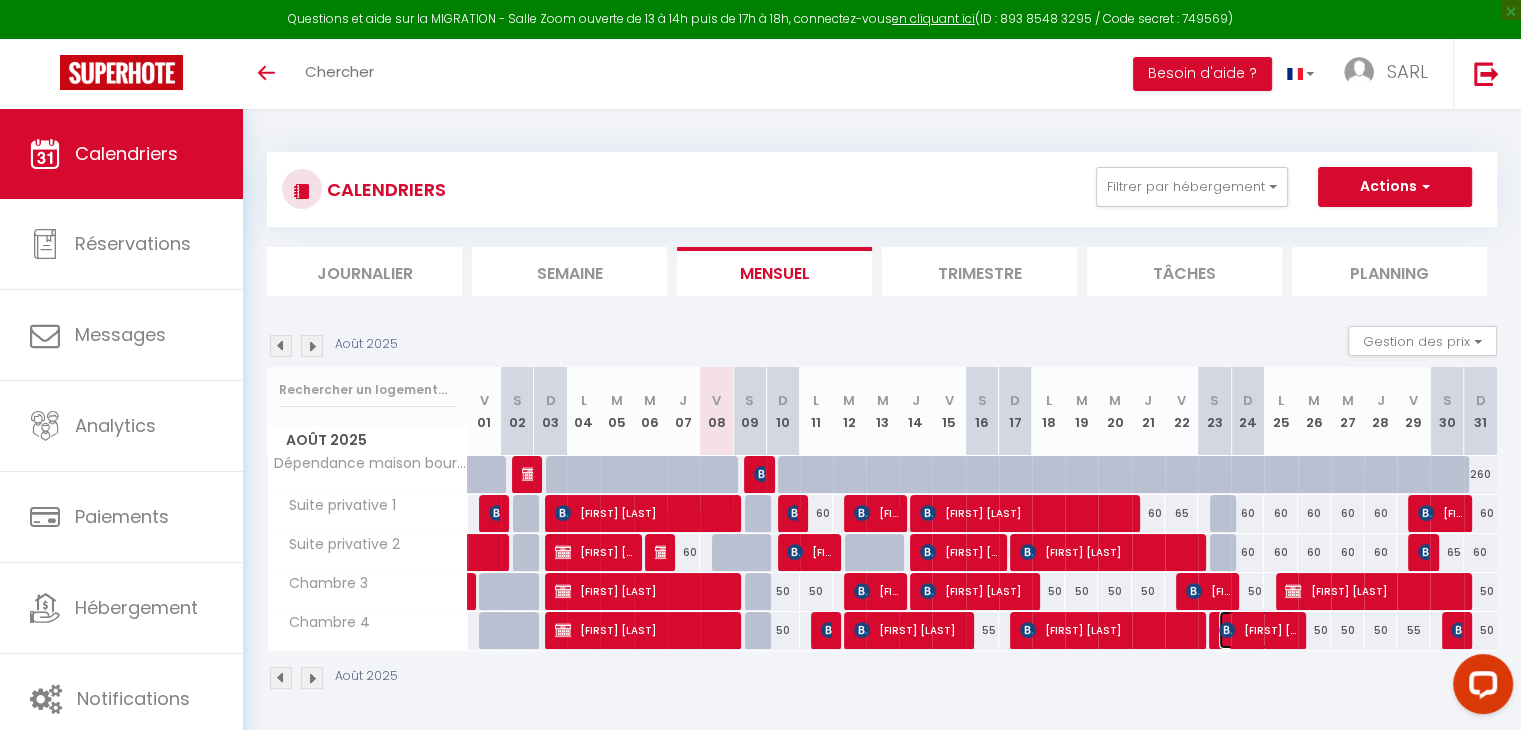 click on "[FIRST] [LAST]" at bounding box center [1257, 630] 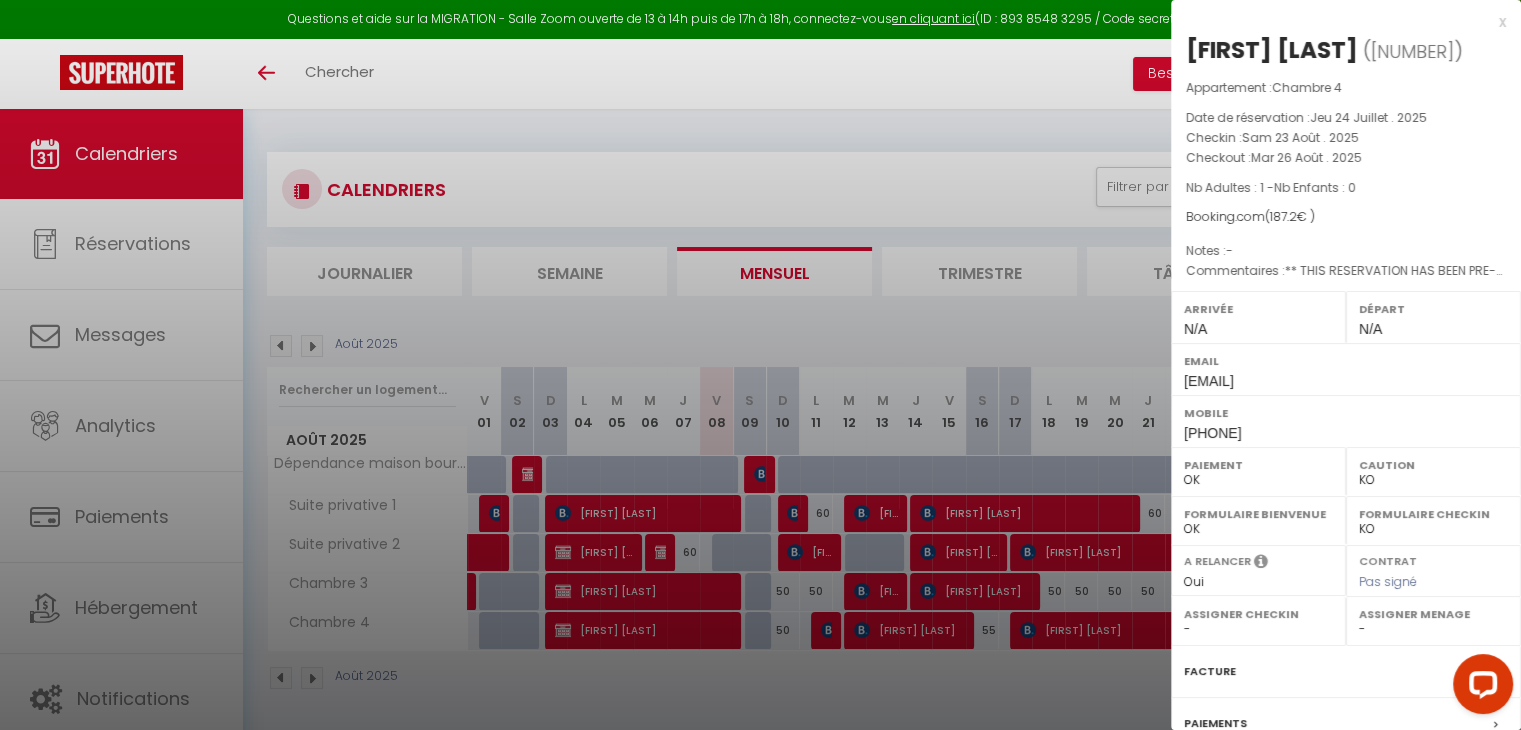 click at bounding box center [760, 365] 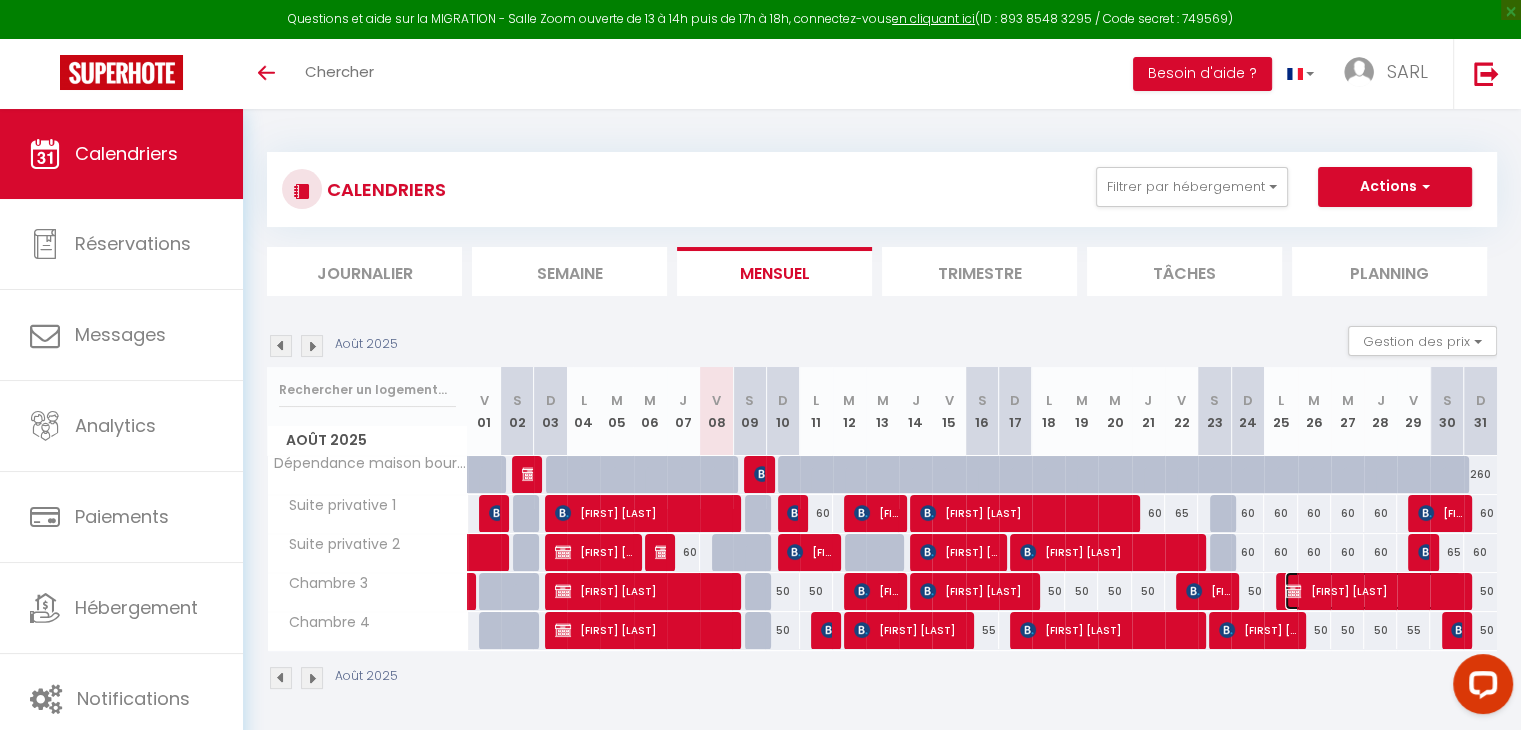 click on "[FIRST] [LAST]" at bounding box center [1373, 591] 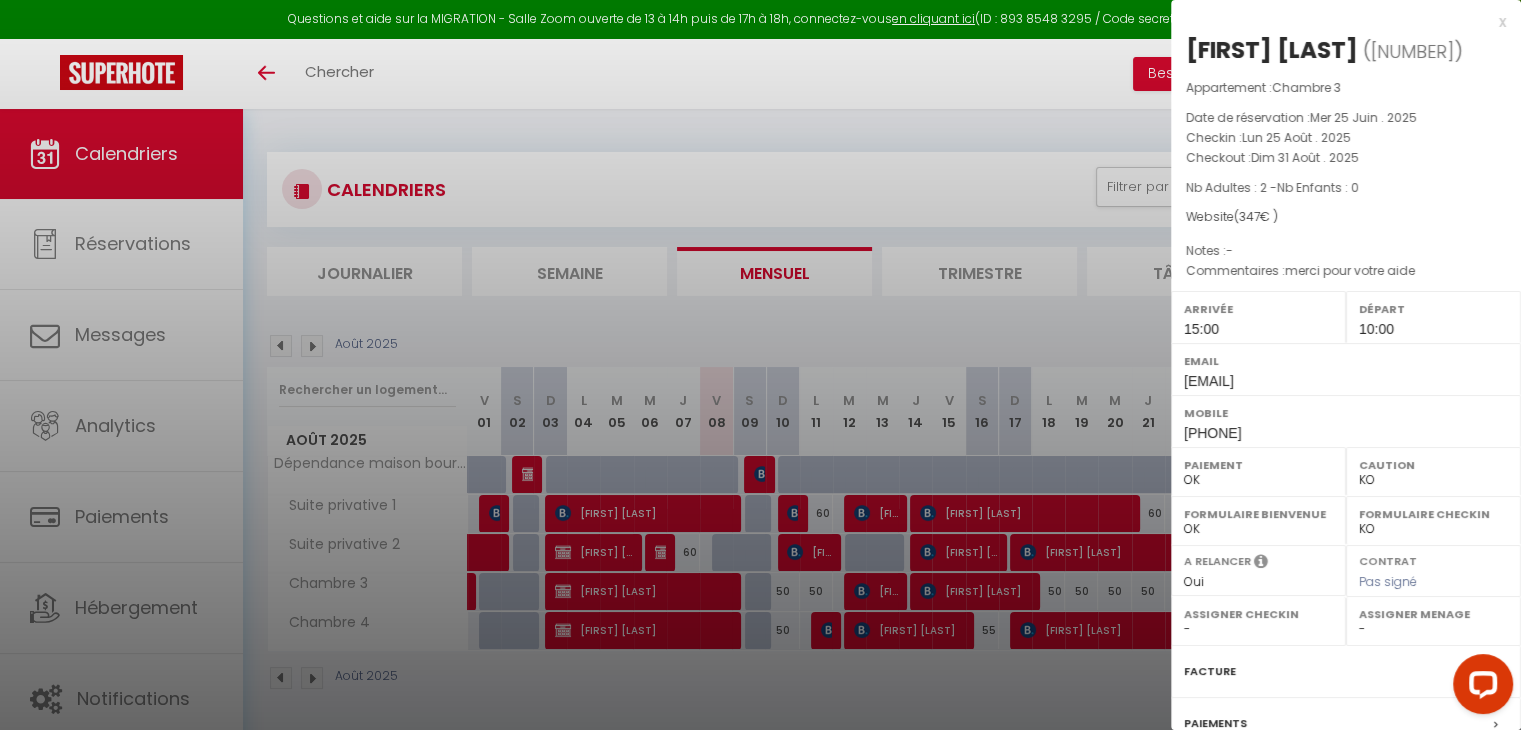 click at bounding box center [760, 365] 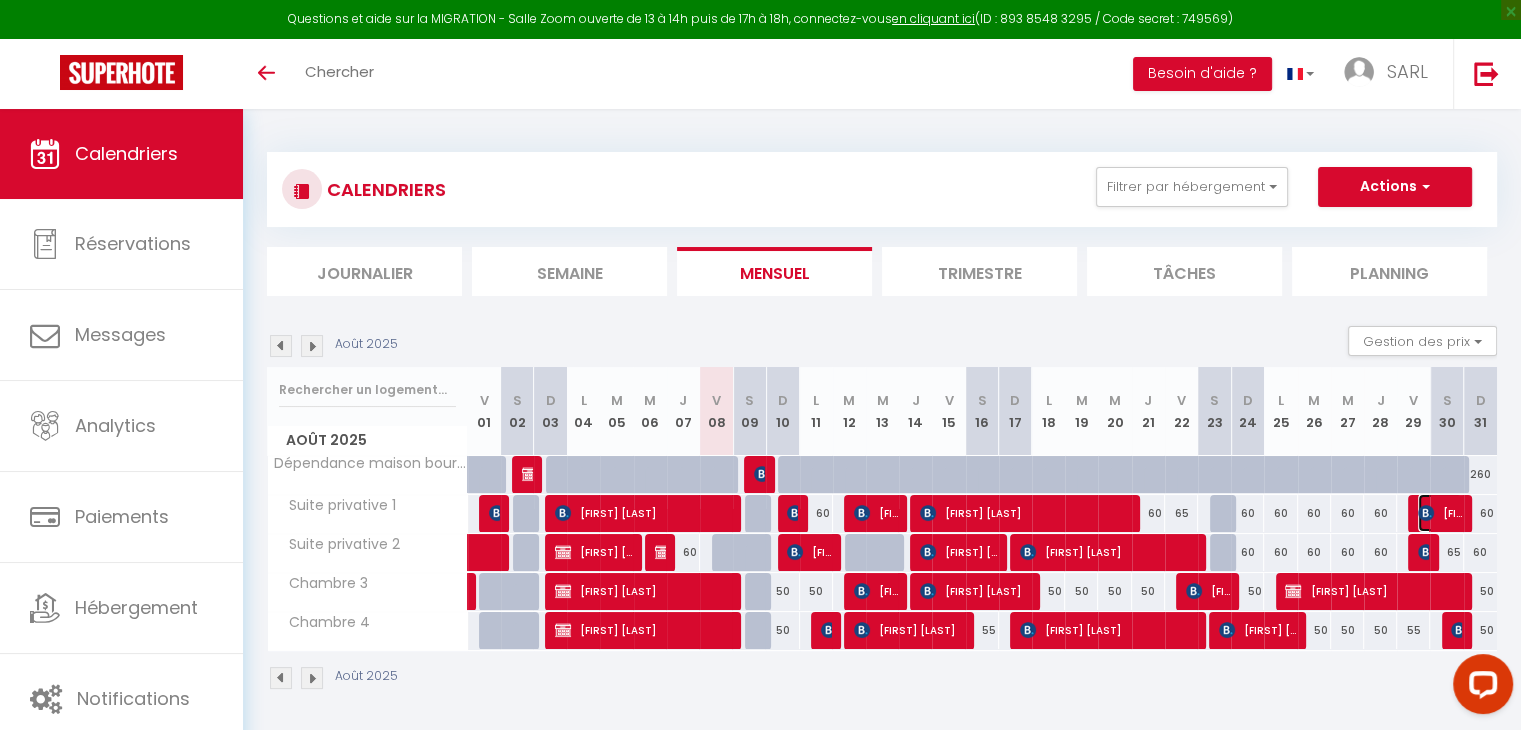 click on "[FIRST] [LAST]" at bounding box center (1440, 513) 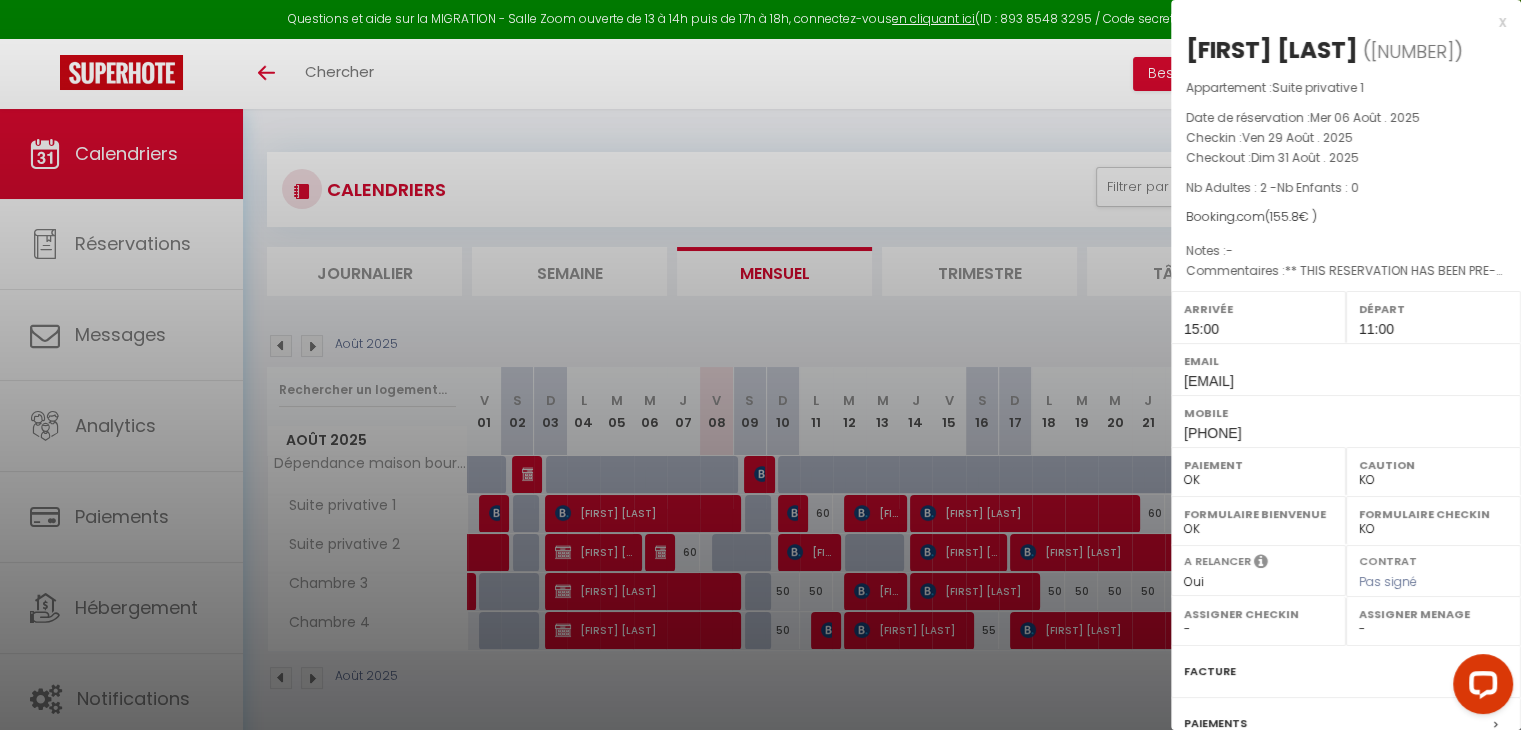 click at bounding box center [760, 365] 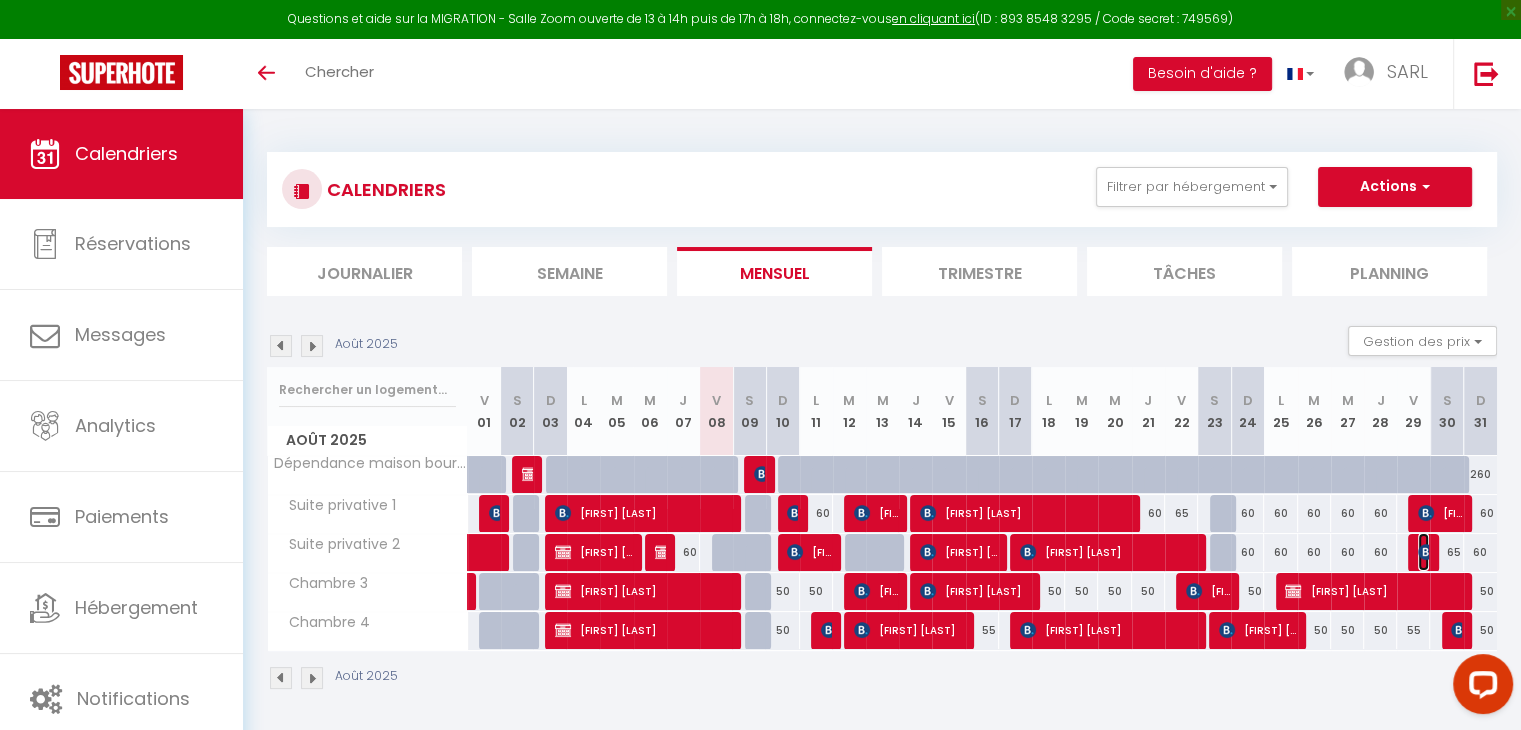 click at bounding box center (1426, 552) 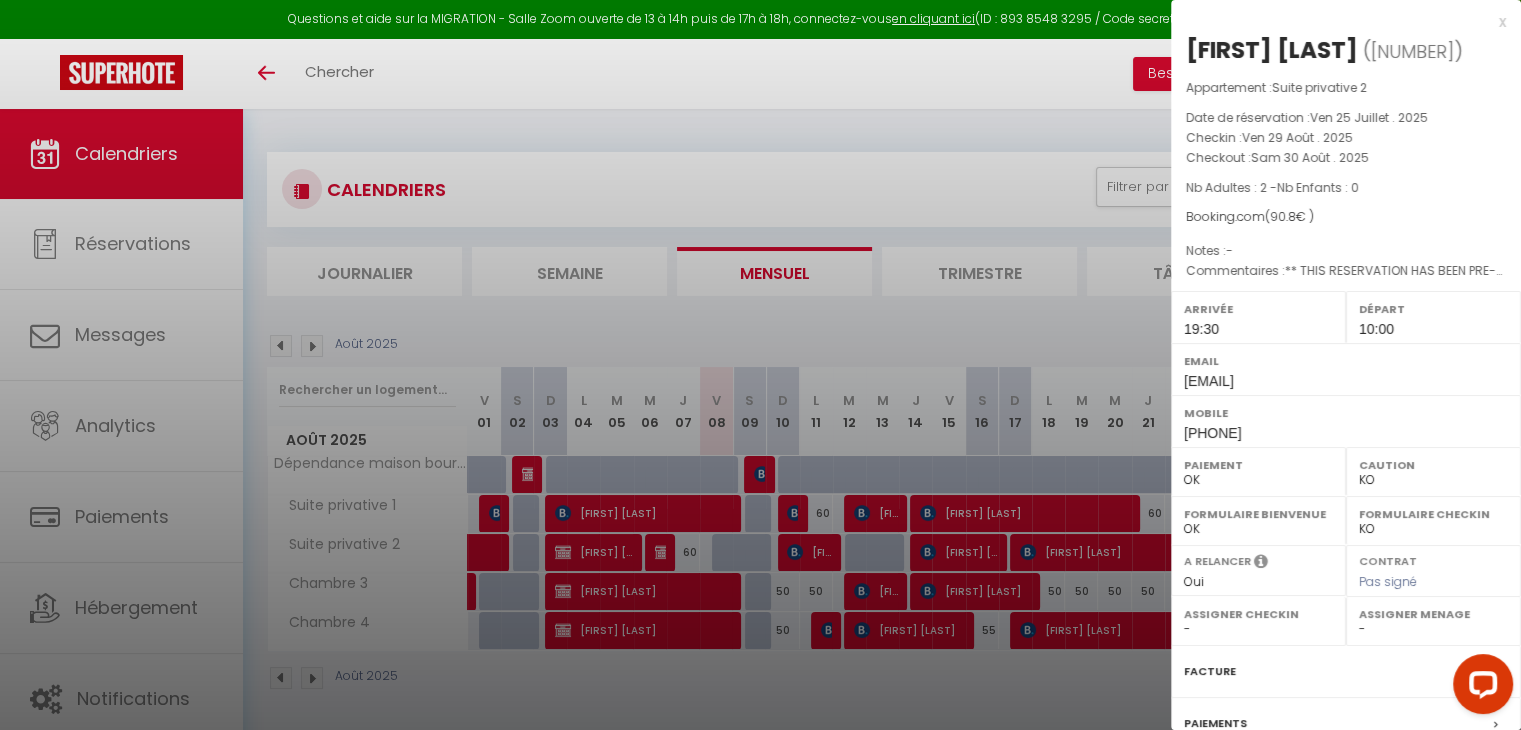 click at bounding box center (760, 365) 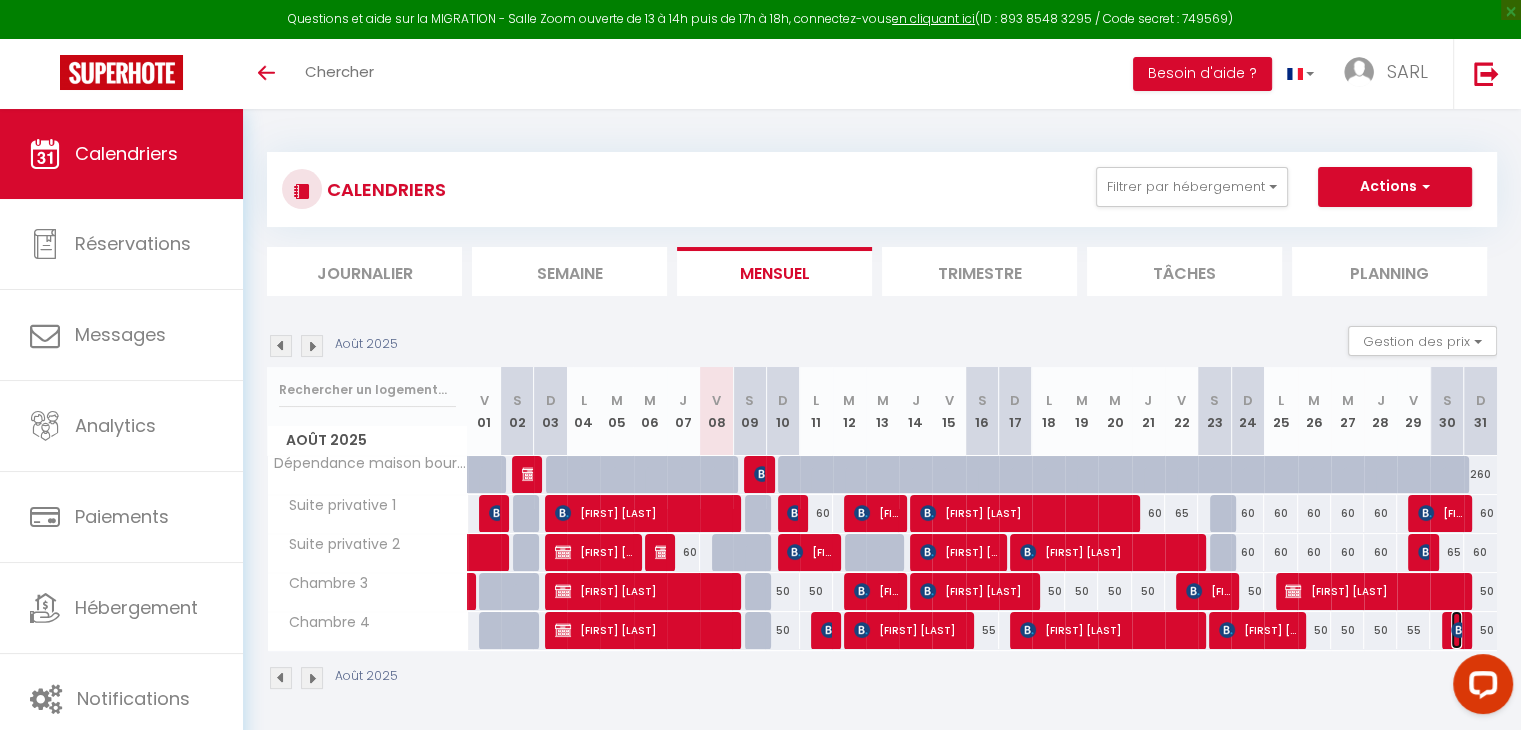click at bounding box center (1459, 630) 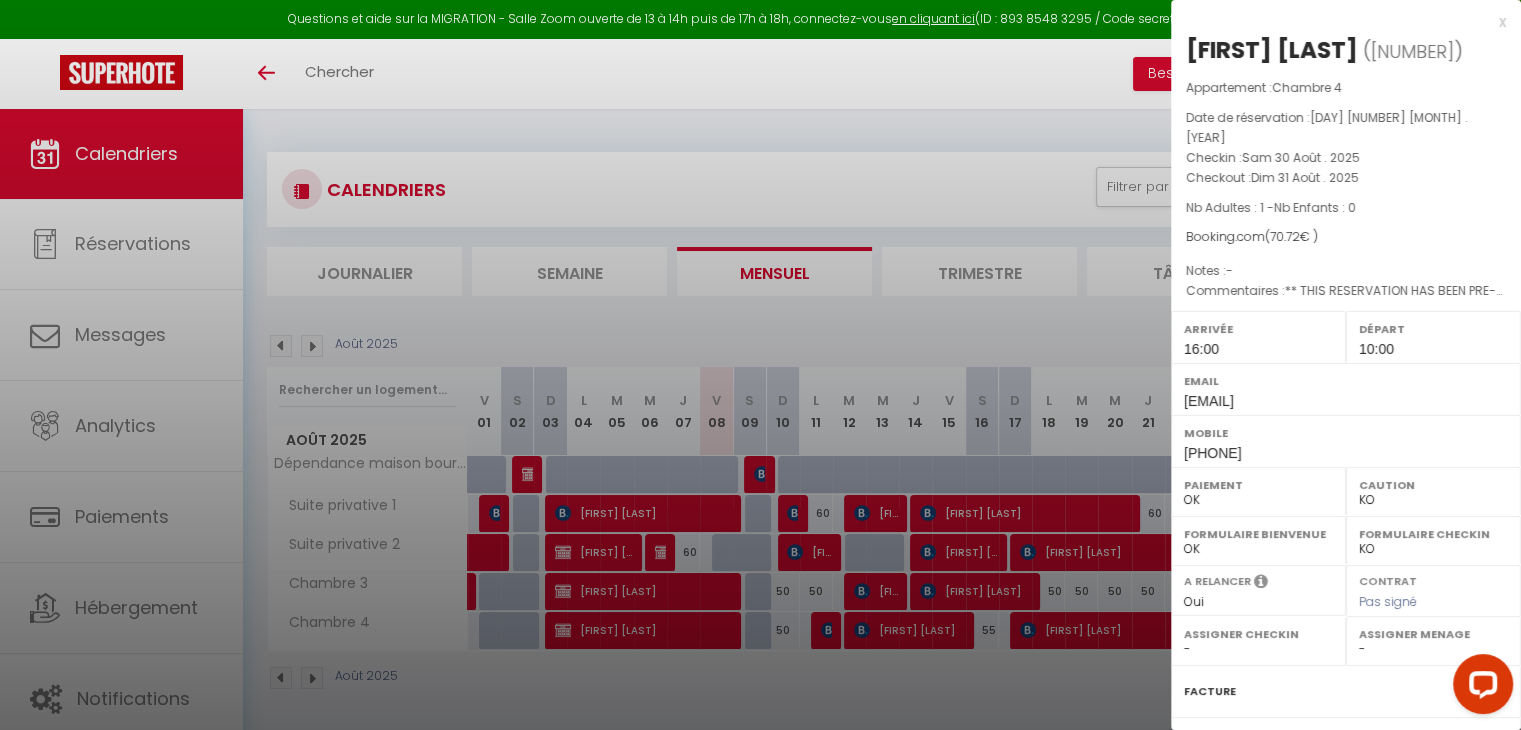 click at bounding box center [760, 365] 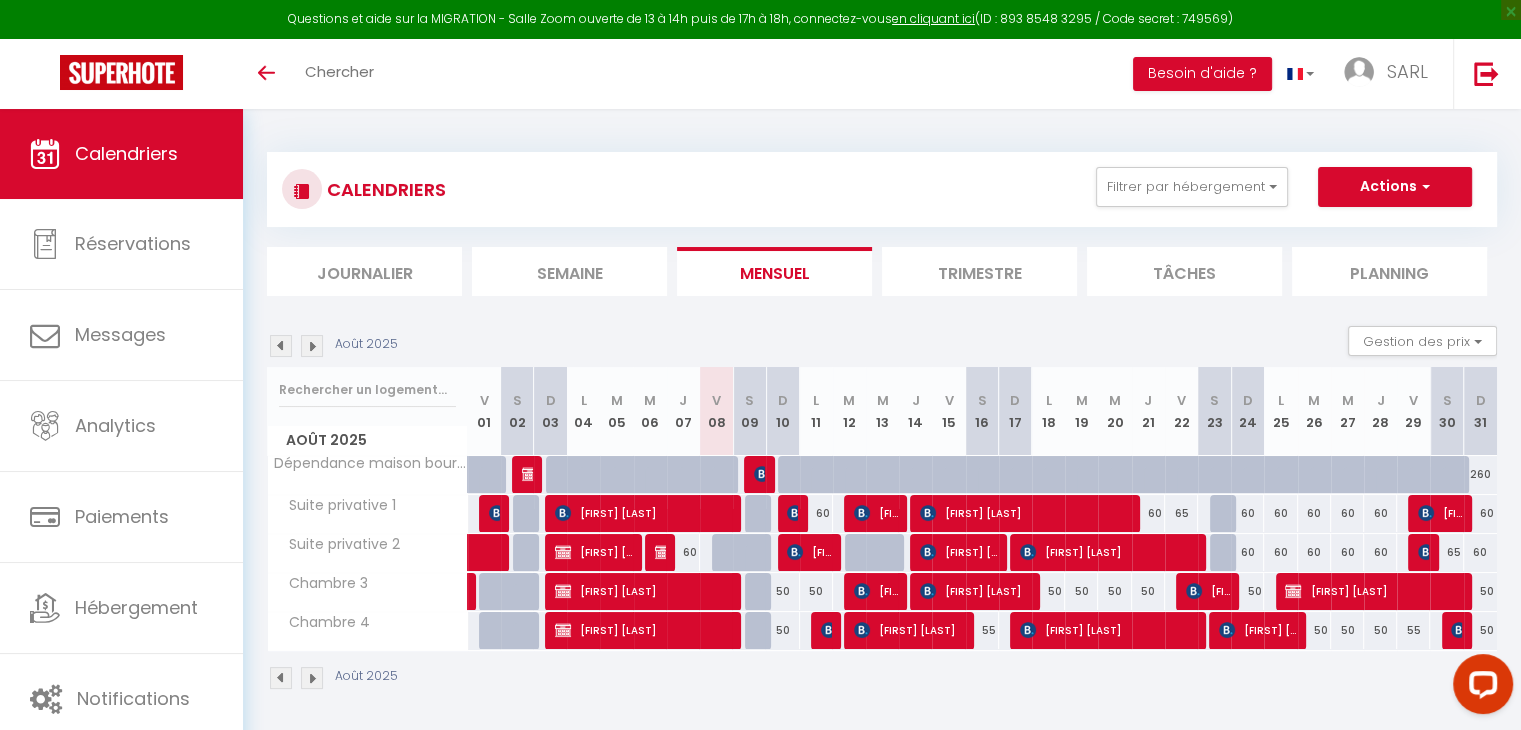 click at bounding box center [281, 678] 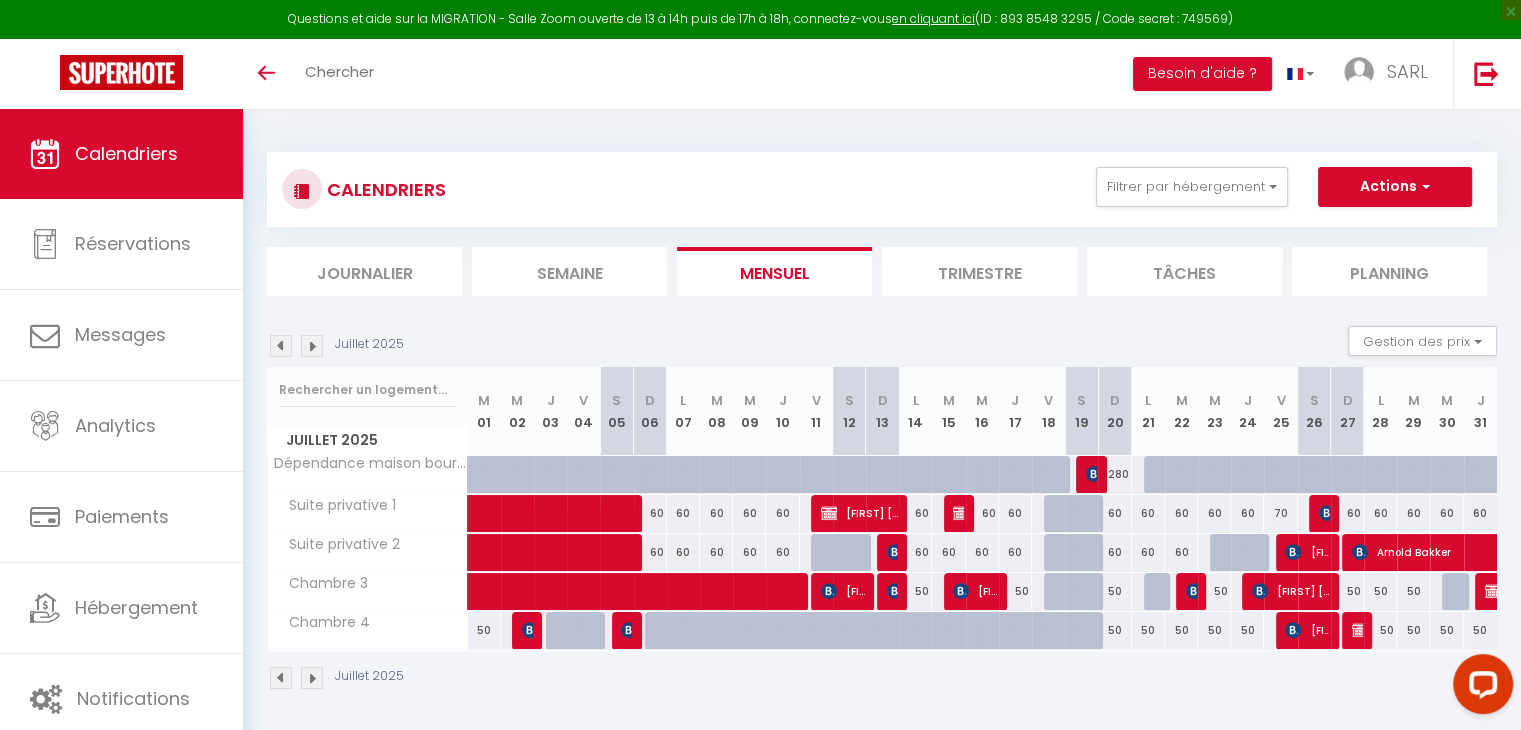 click at bounding box center [281, 678] 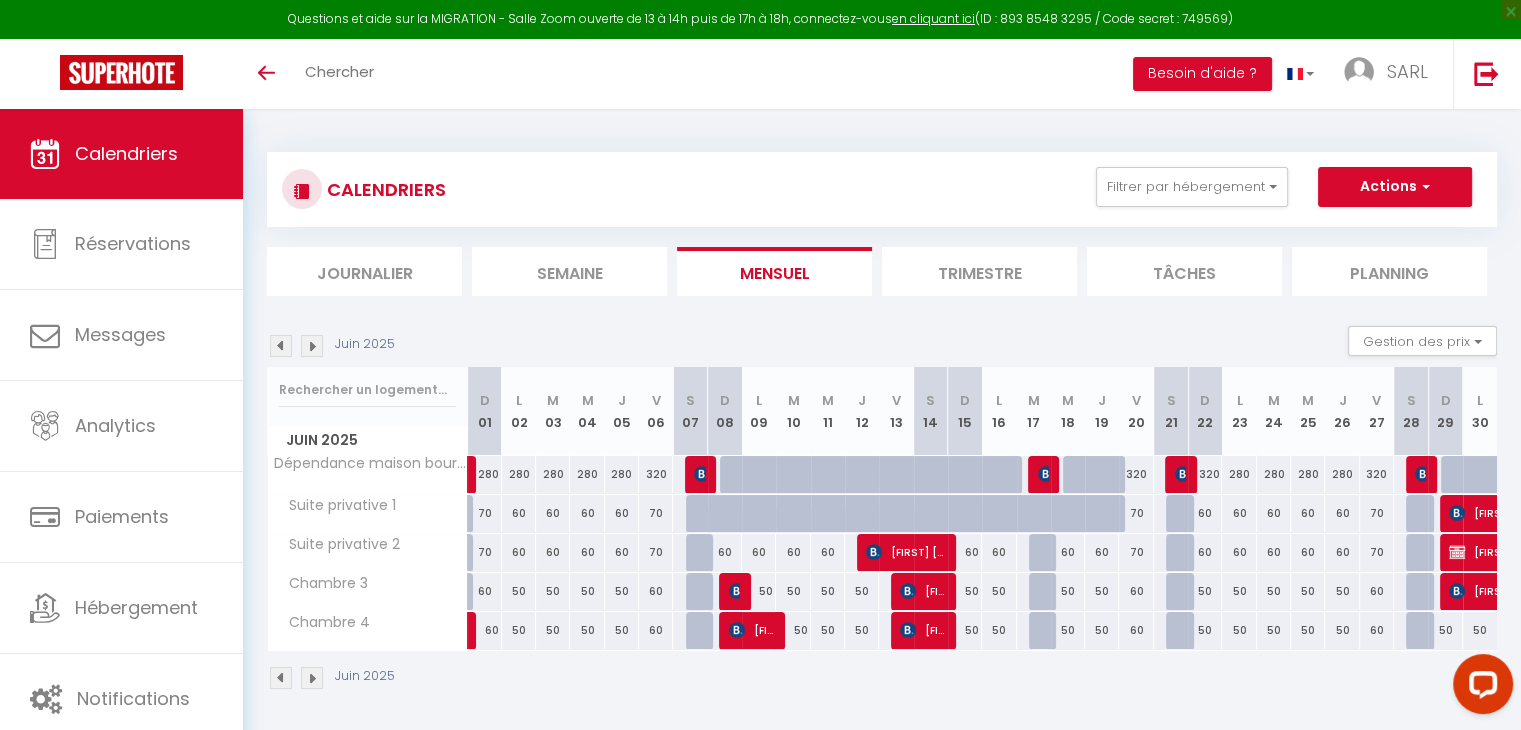 click at bounding box center (312, 678) 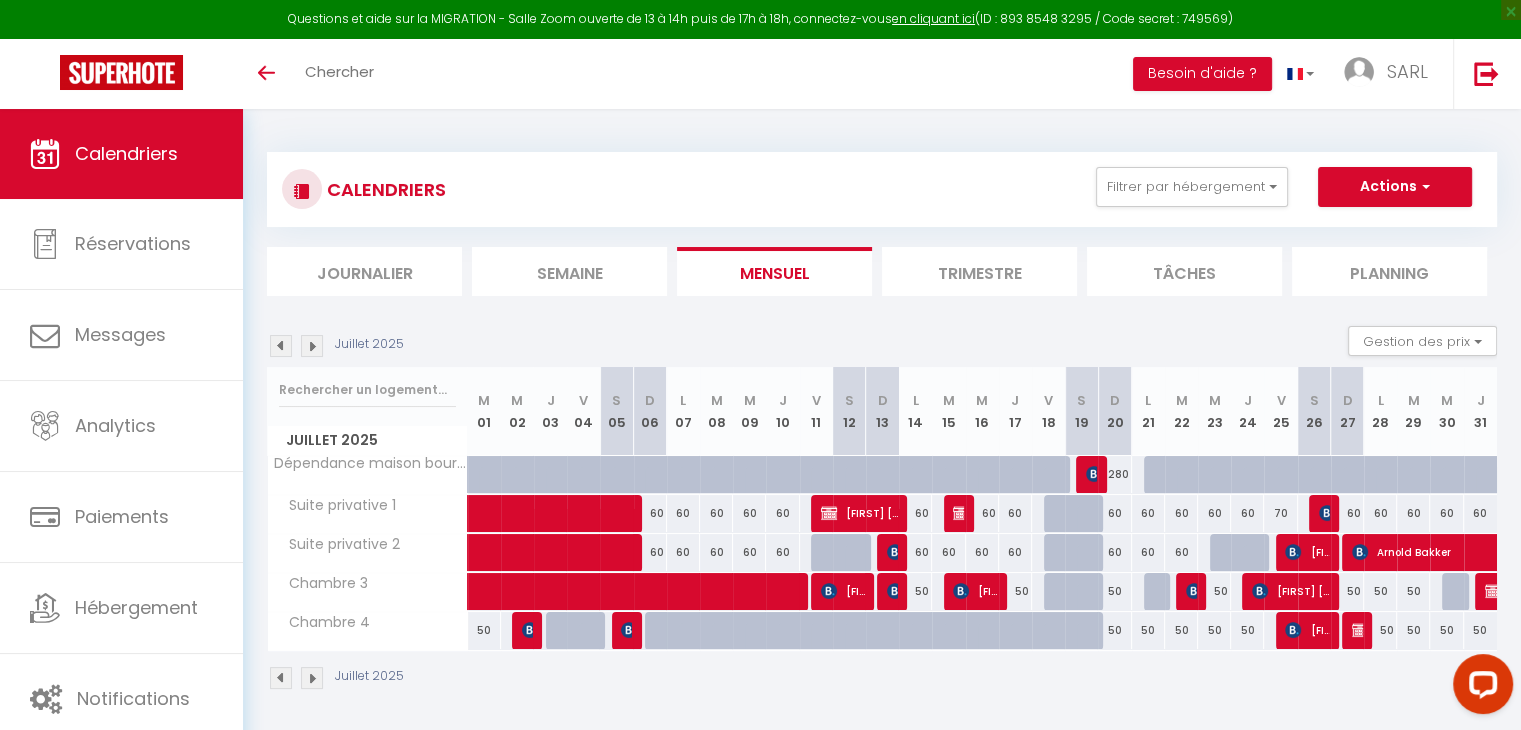 click at bounding box center [312, 678] 